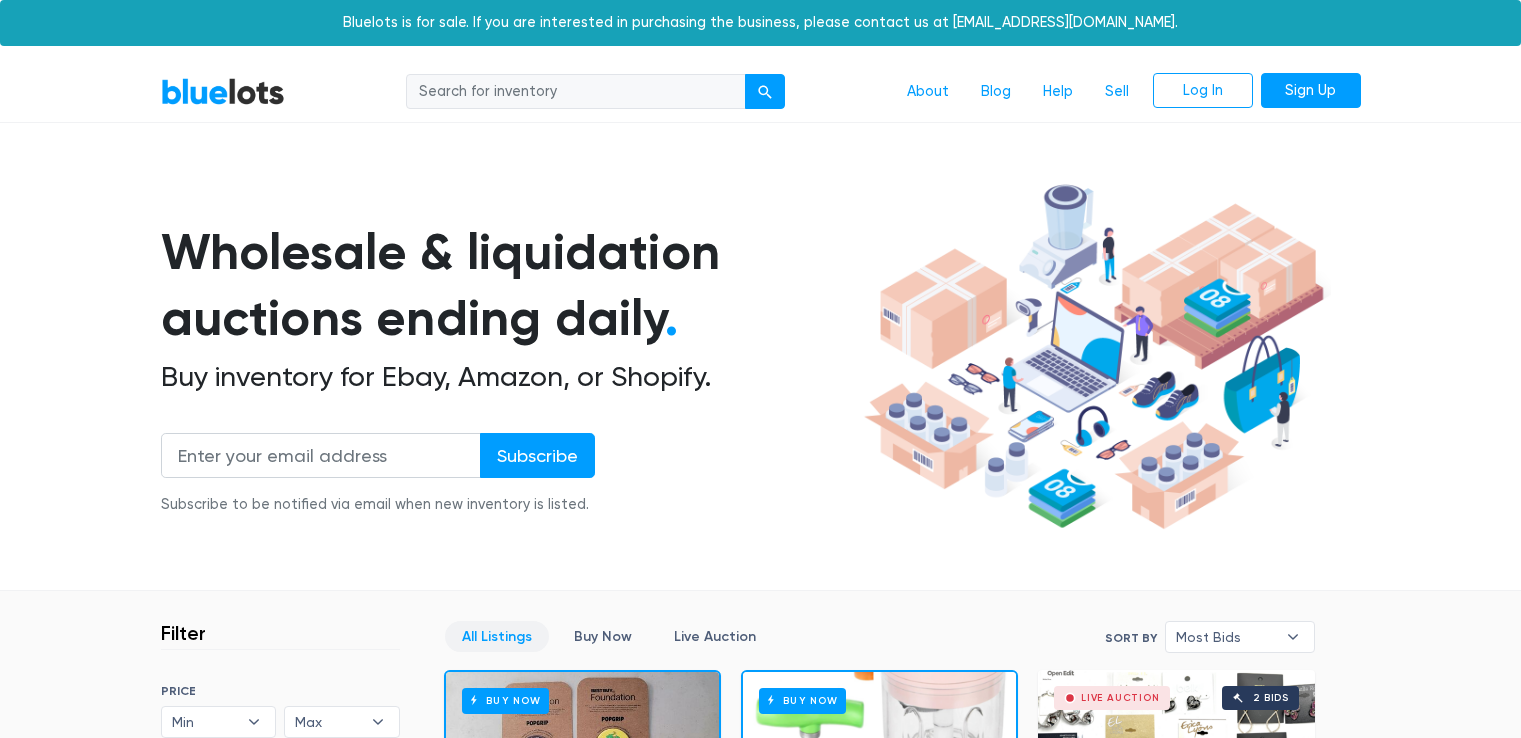 scroll, scrollTop: 0, scrollLeft: 0, axis: both 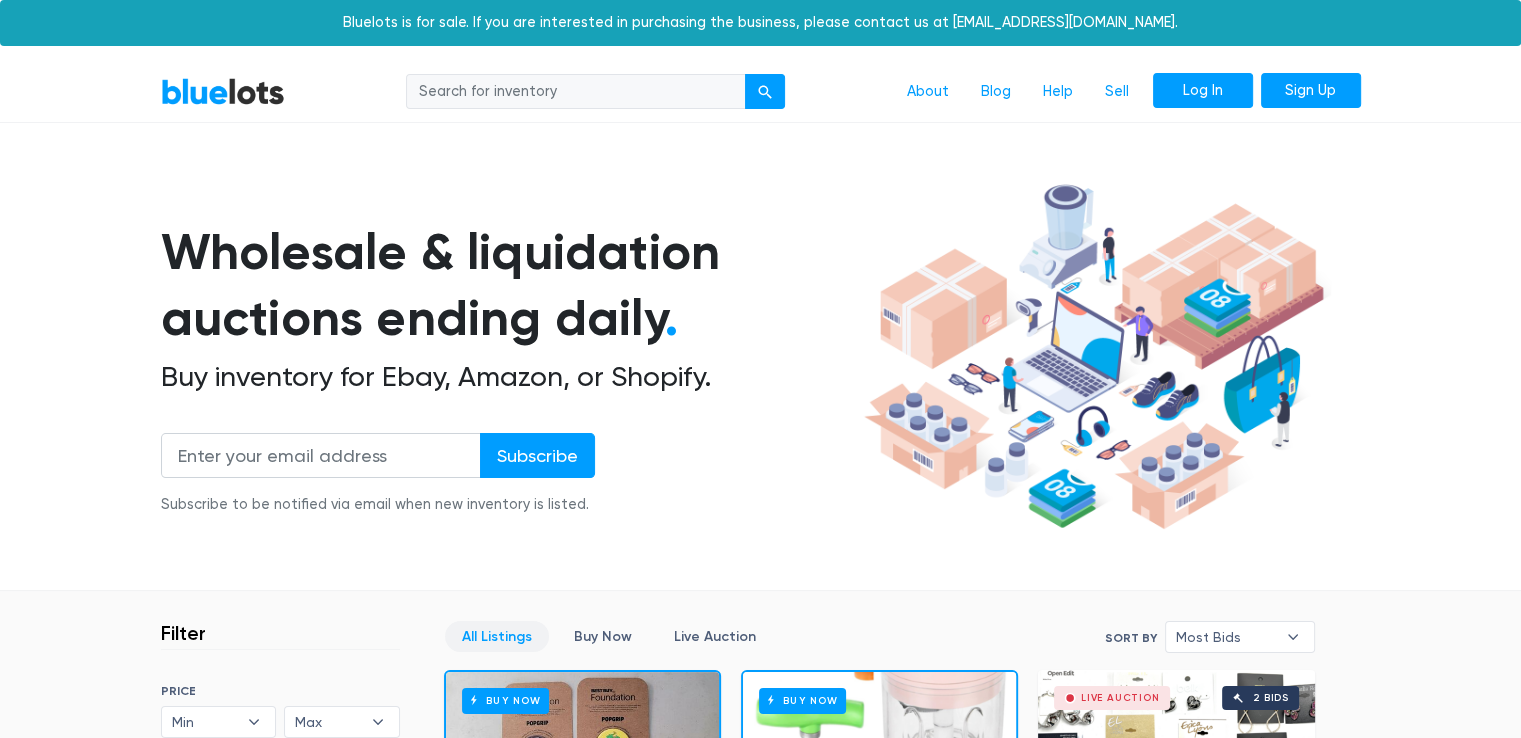 click on "Log In" at bounding box center (1203, 91) 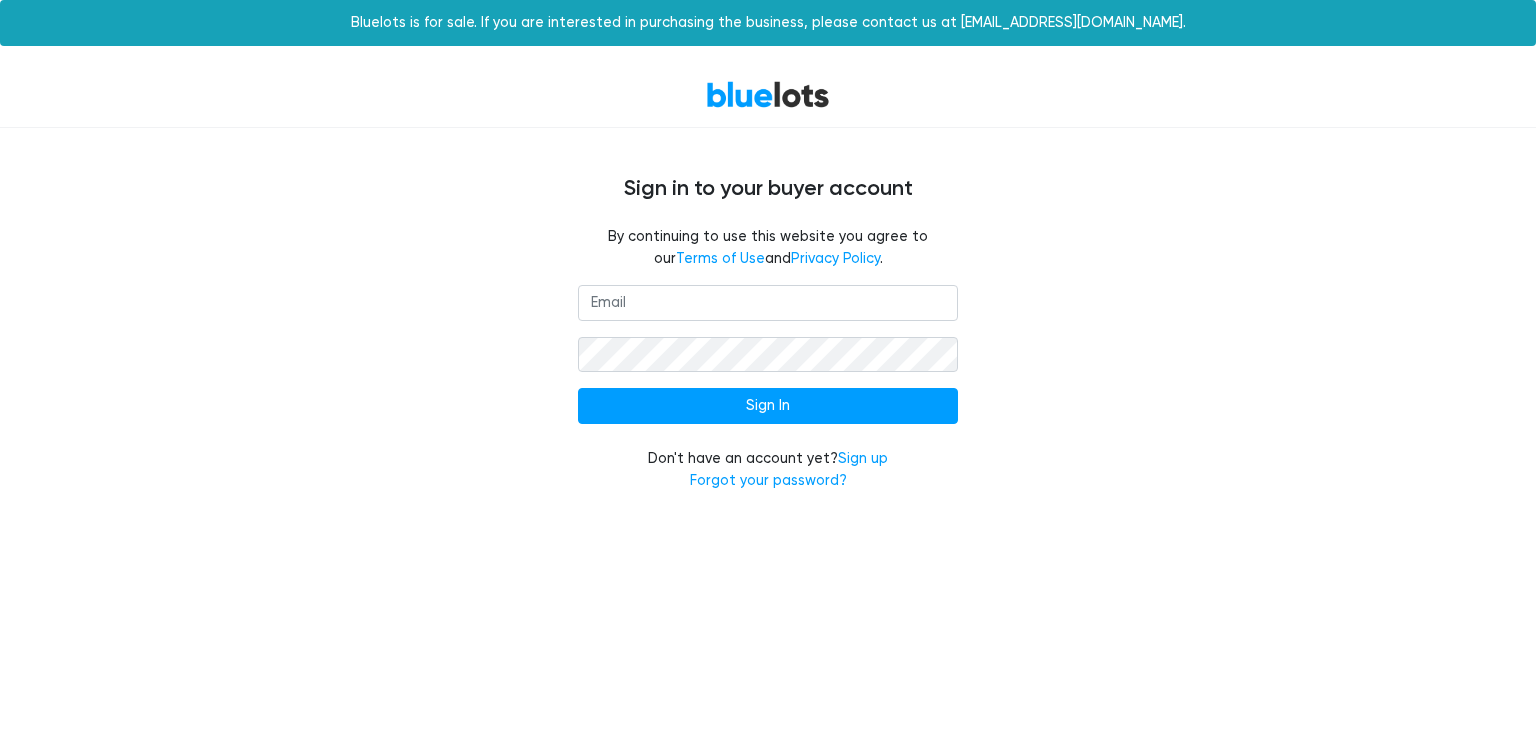 scroll, scrollTop: 0, scrollLeft: 0, axis: both 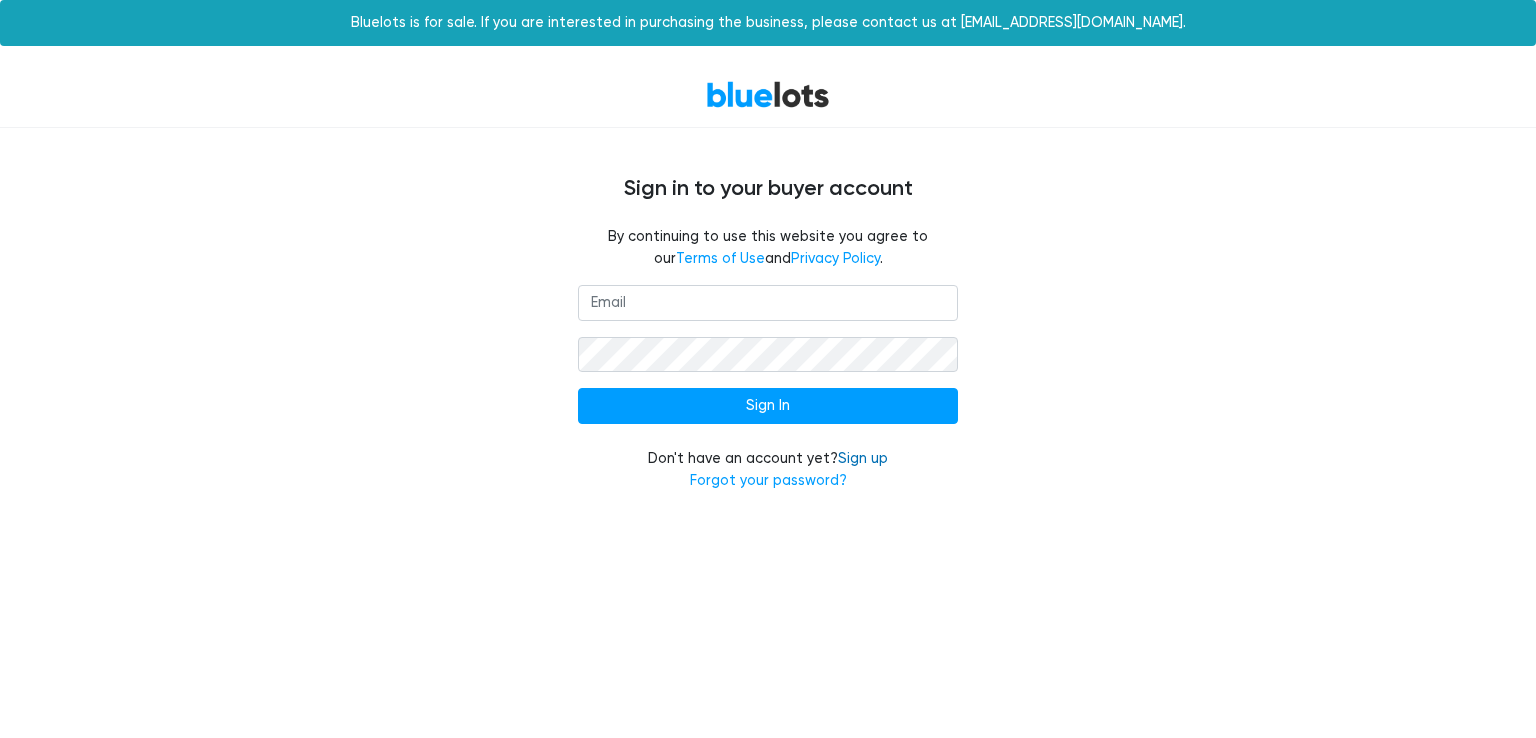 click on "Sign up" at bounding box center (863, 458) 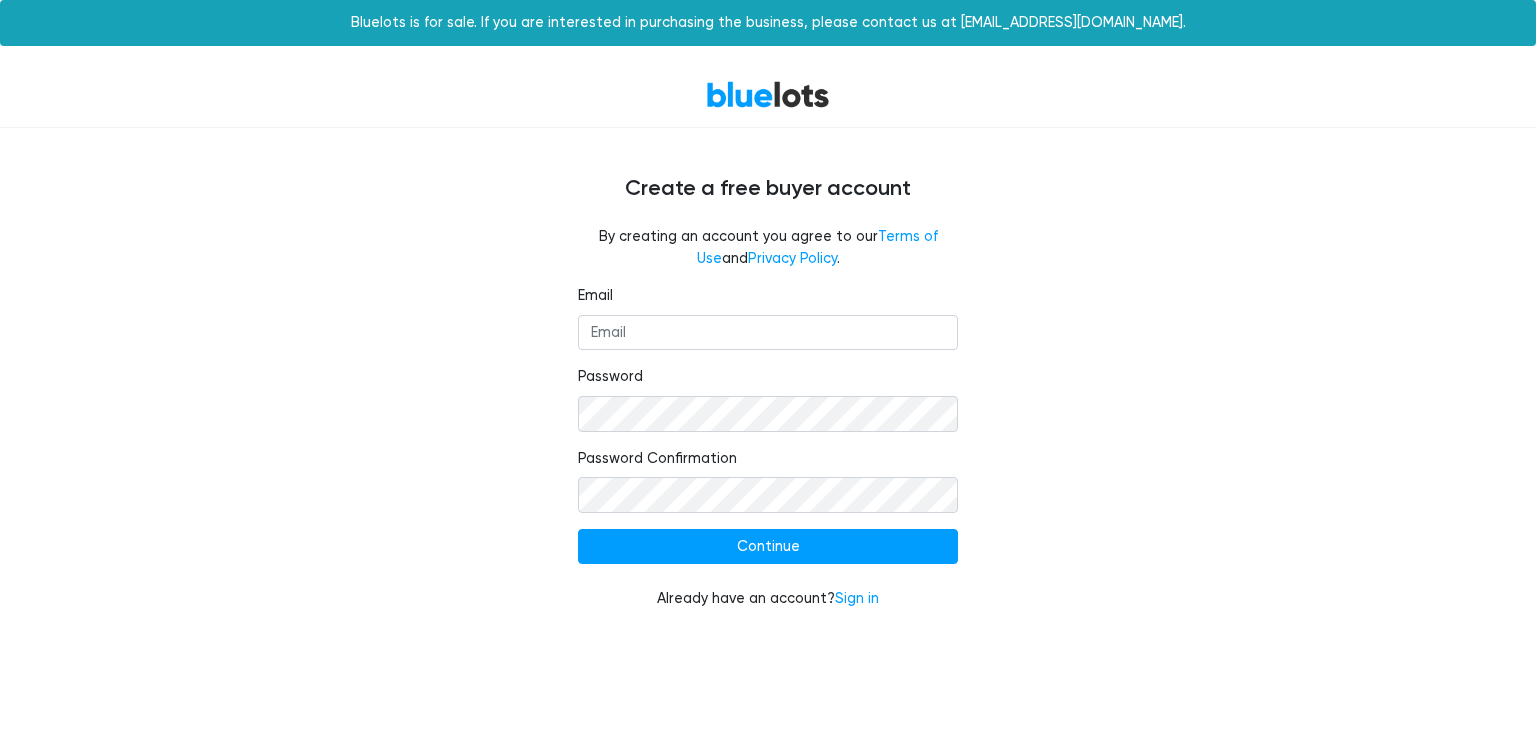 scroll, scrollTop: 0, scrollLeft: 0, axis: both 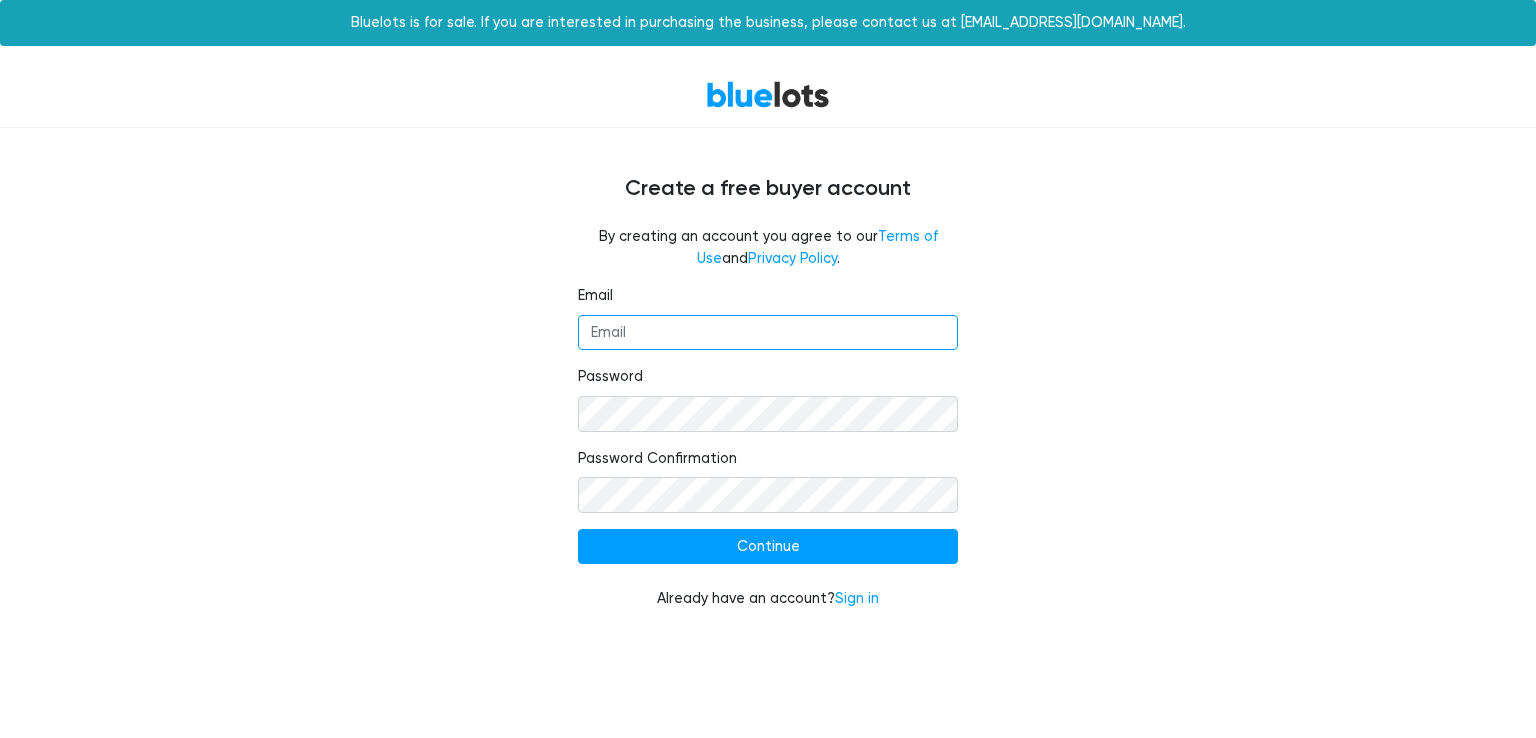 click on "Email" at bounding box center (768, 333) 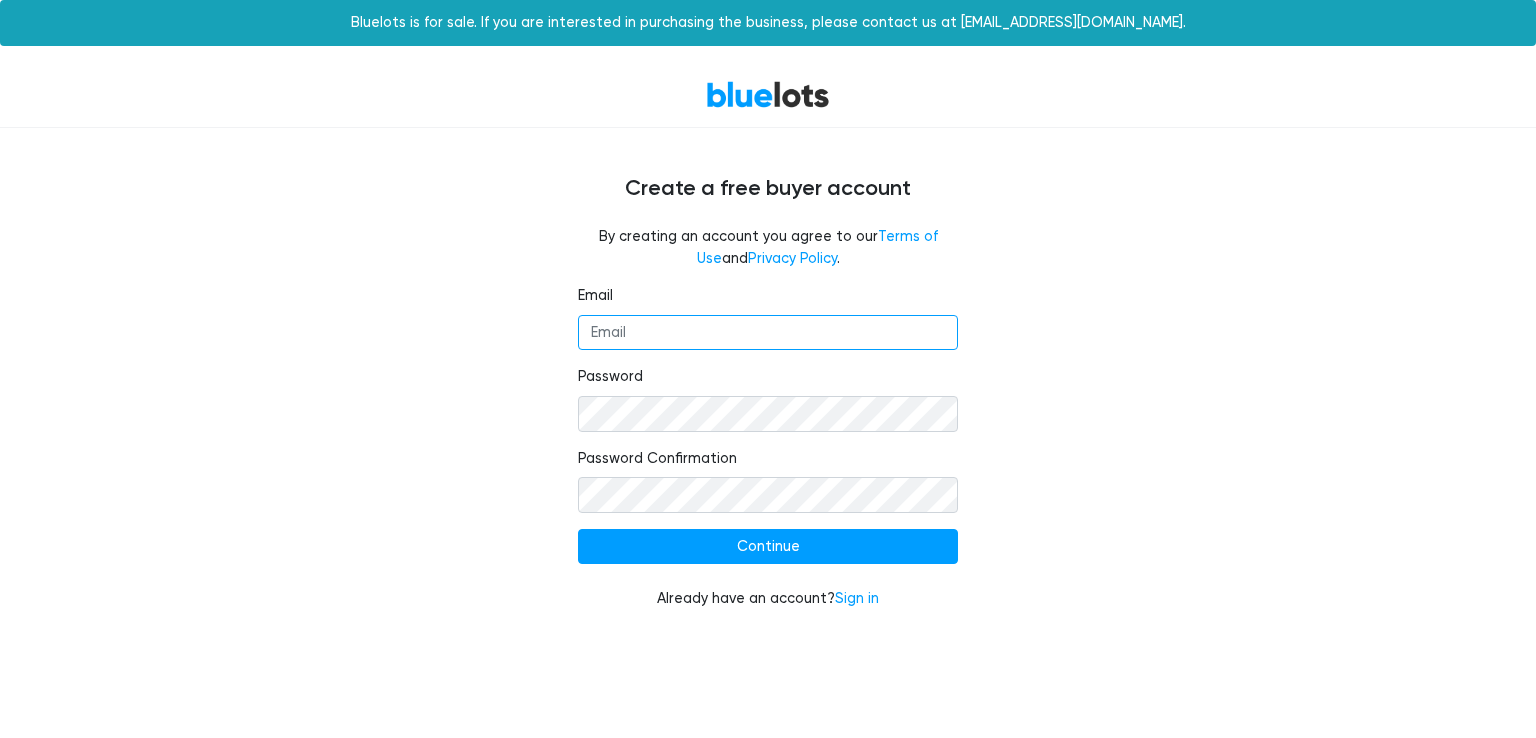 type on "muhammad.adil8805@gmail.com" 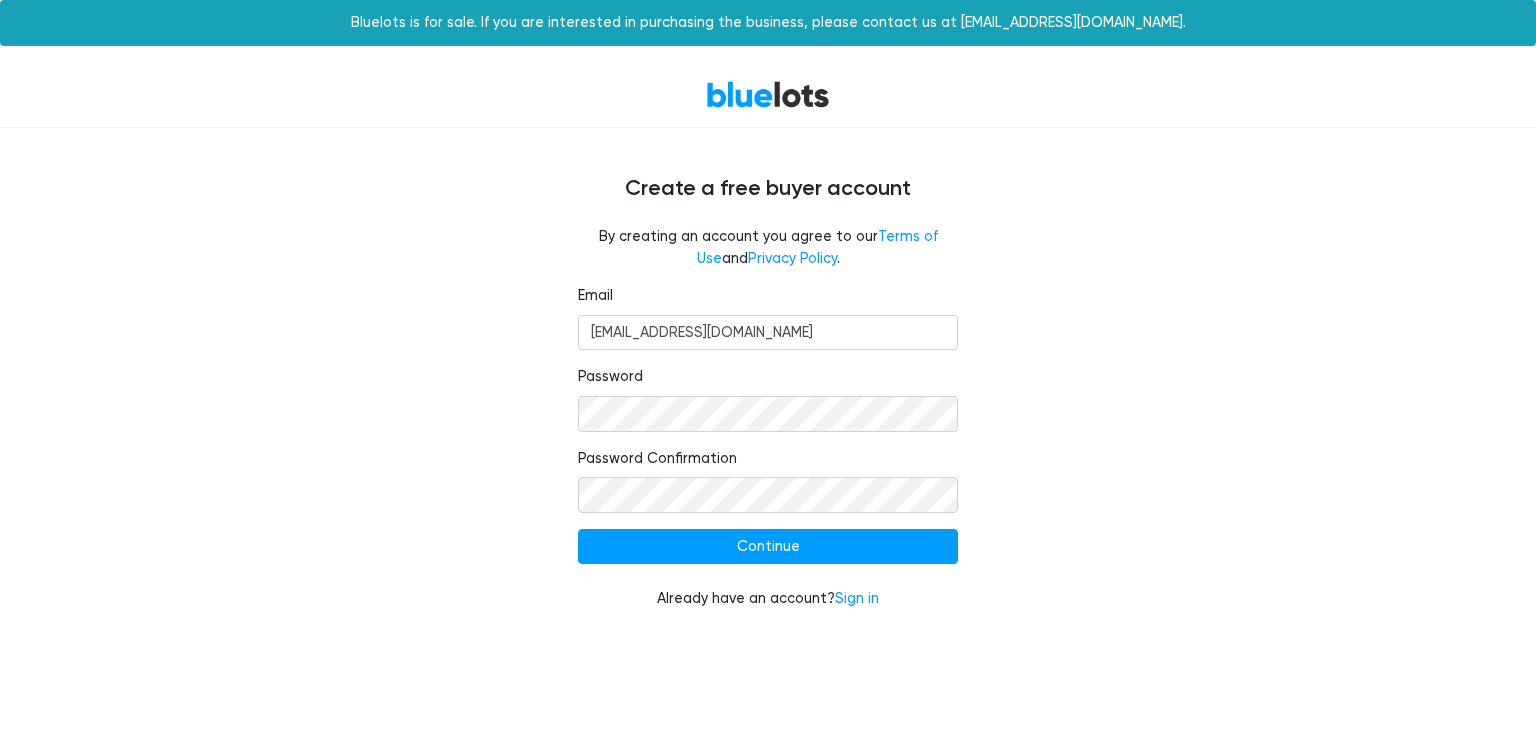 click on "Email
muhammad.adil8805@gmail.com
Password
Password Confirmation
Continue
Already have an account?  Sign in" at bounding box center [768, 447] 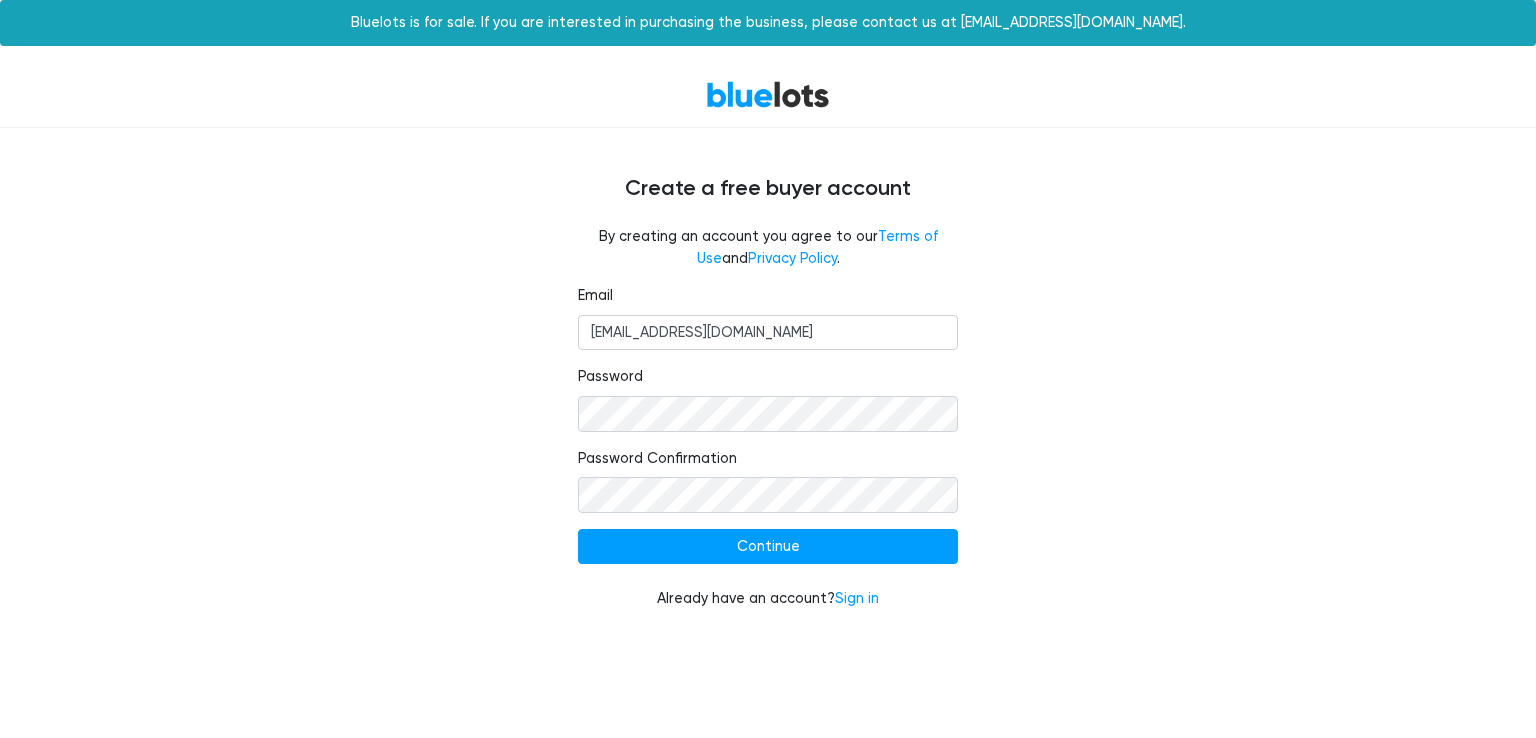 click on "Password" at bounding box center (768, 398) 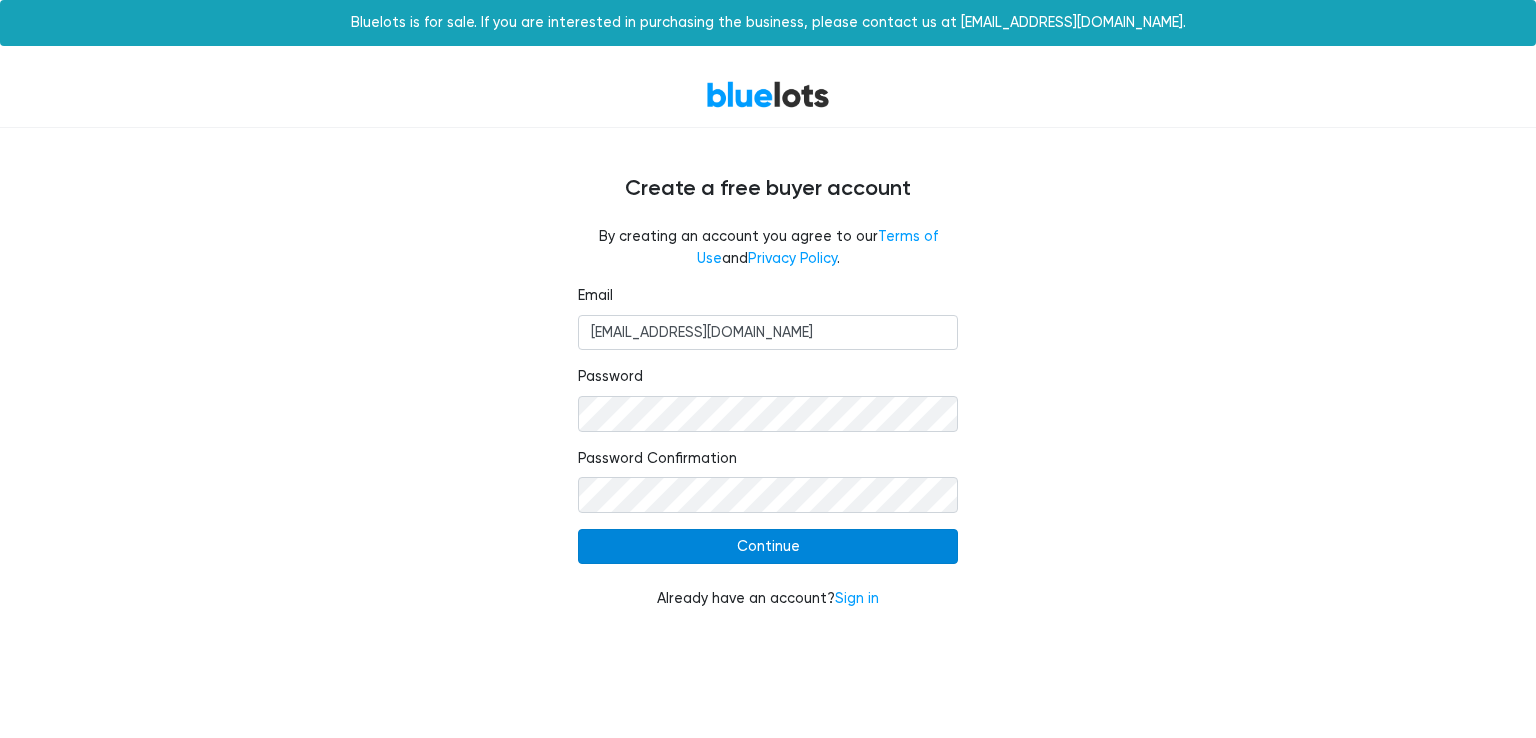 click on "Continue" at bounding box center [768, 547] 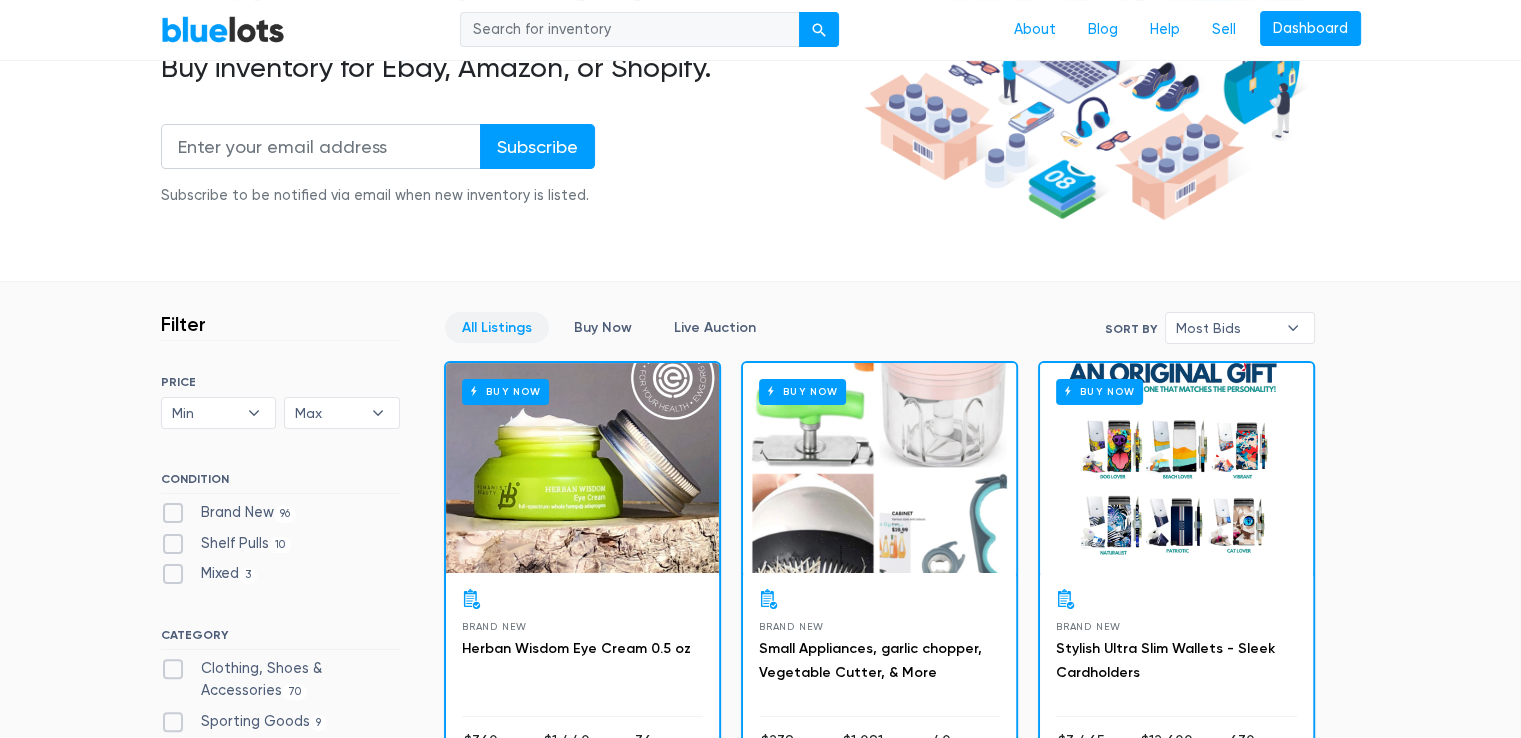 scroll, scrollTop: 0, scrollLeft: 0, axis: both 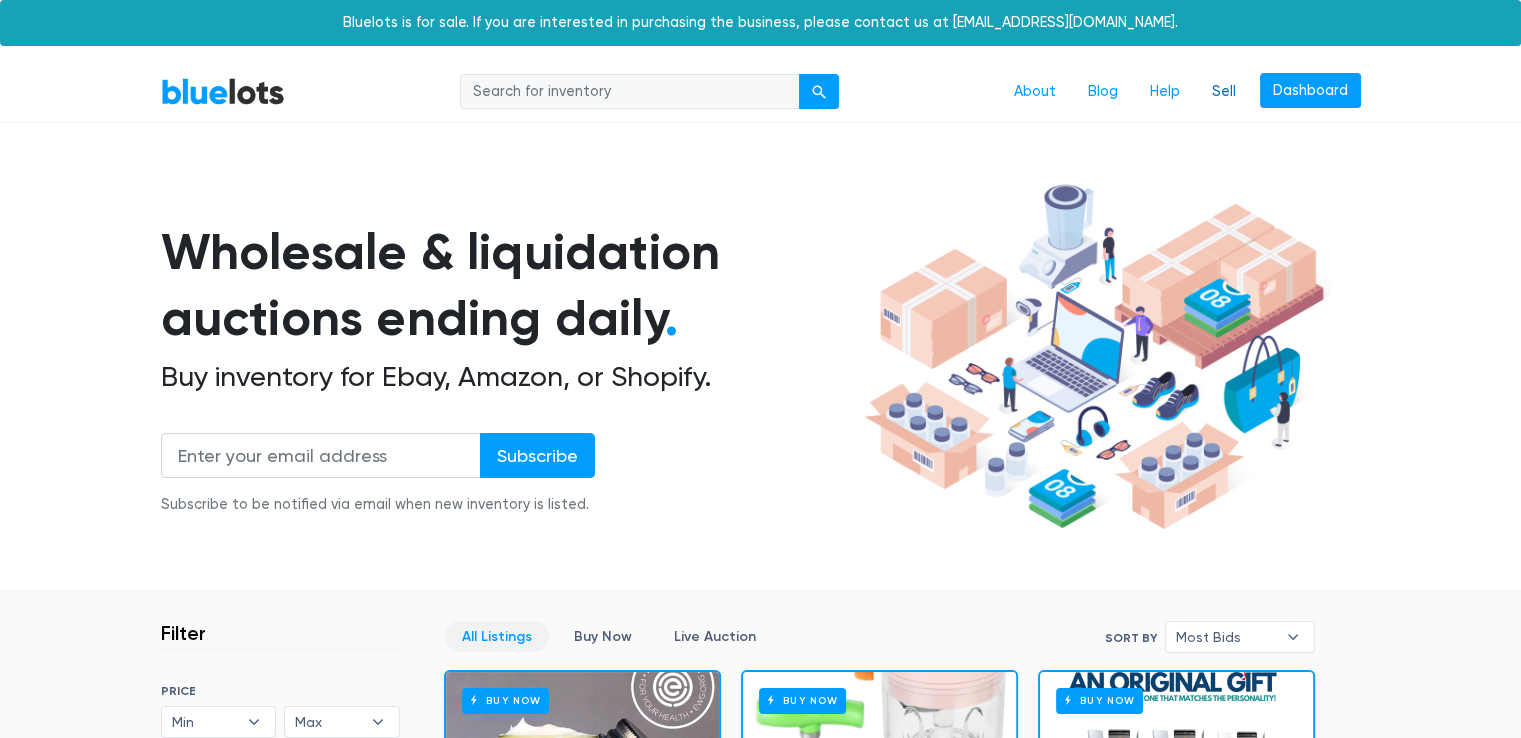click on "Sell" at bounding box center [1224, 92] 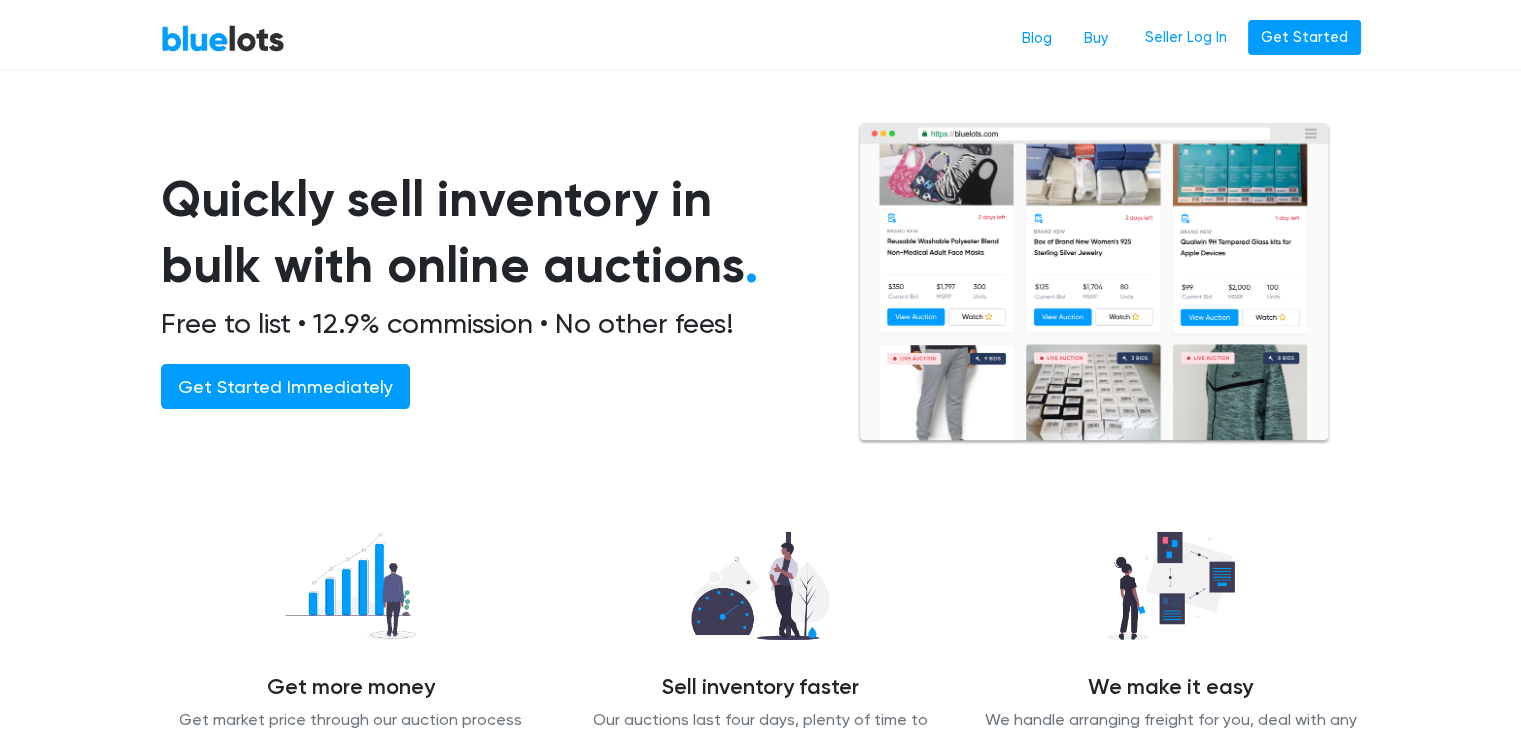 scroll, scrollTop: 0, scrollLeft: 0, axis: both 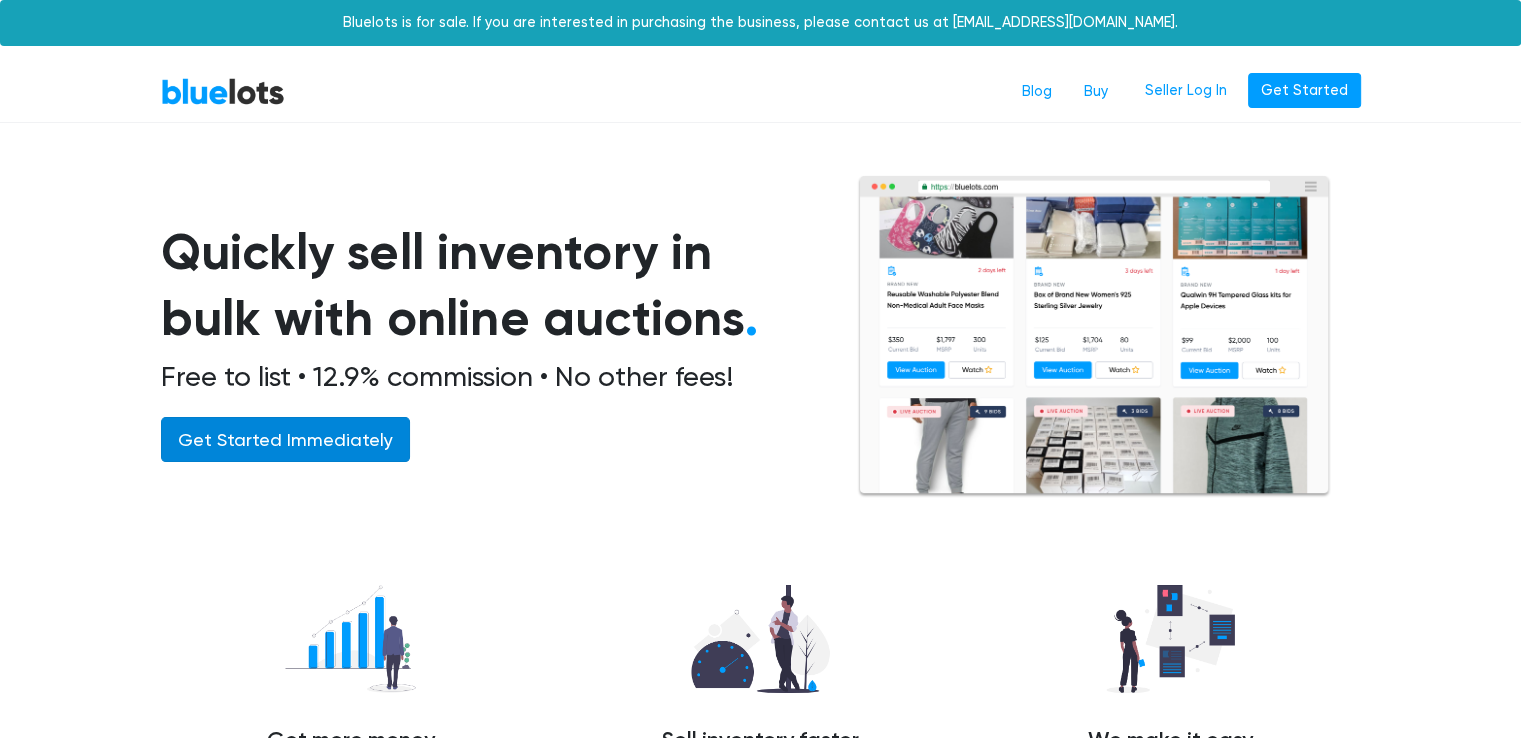 click on "Get Started Immediately" at bounding box center [285, 439] 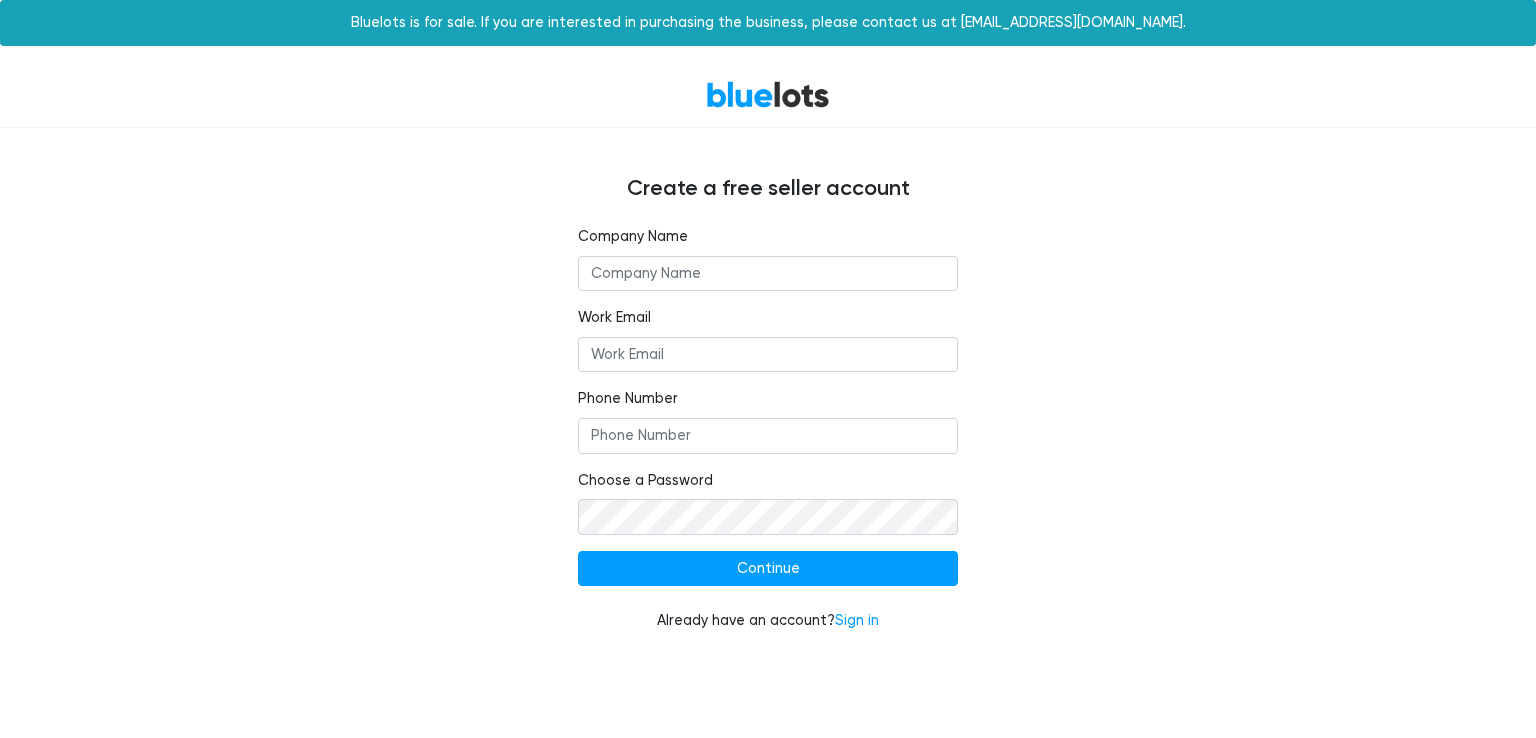 scroll, scrollTop: 0, scrollLeft: 0, axis: both 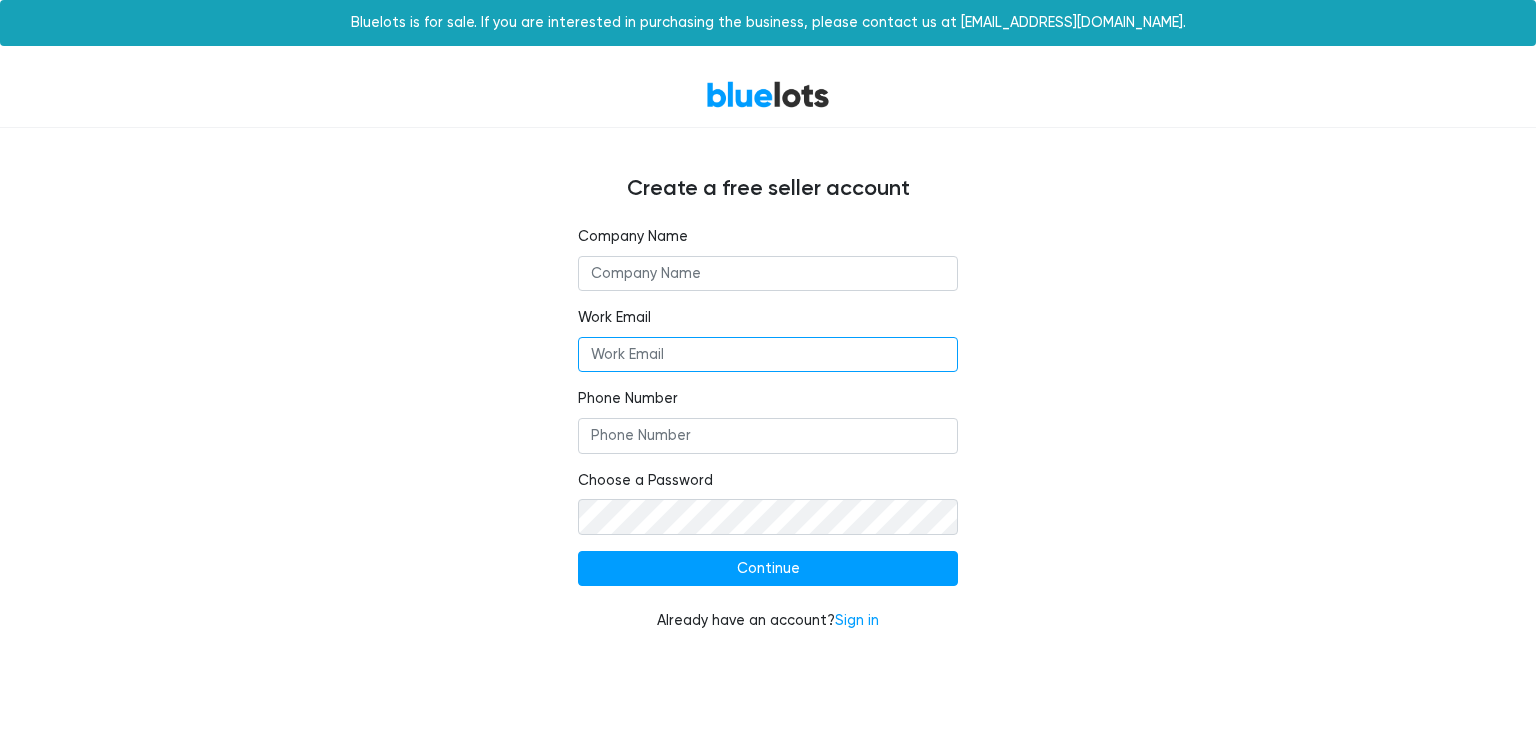 type on "[EMAIL_ADDRESS][DOMAIN_NAME]" 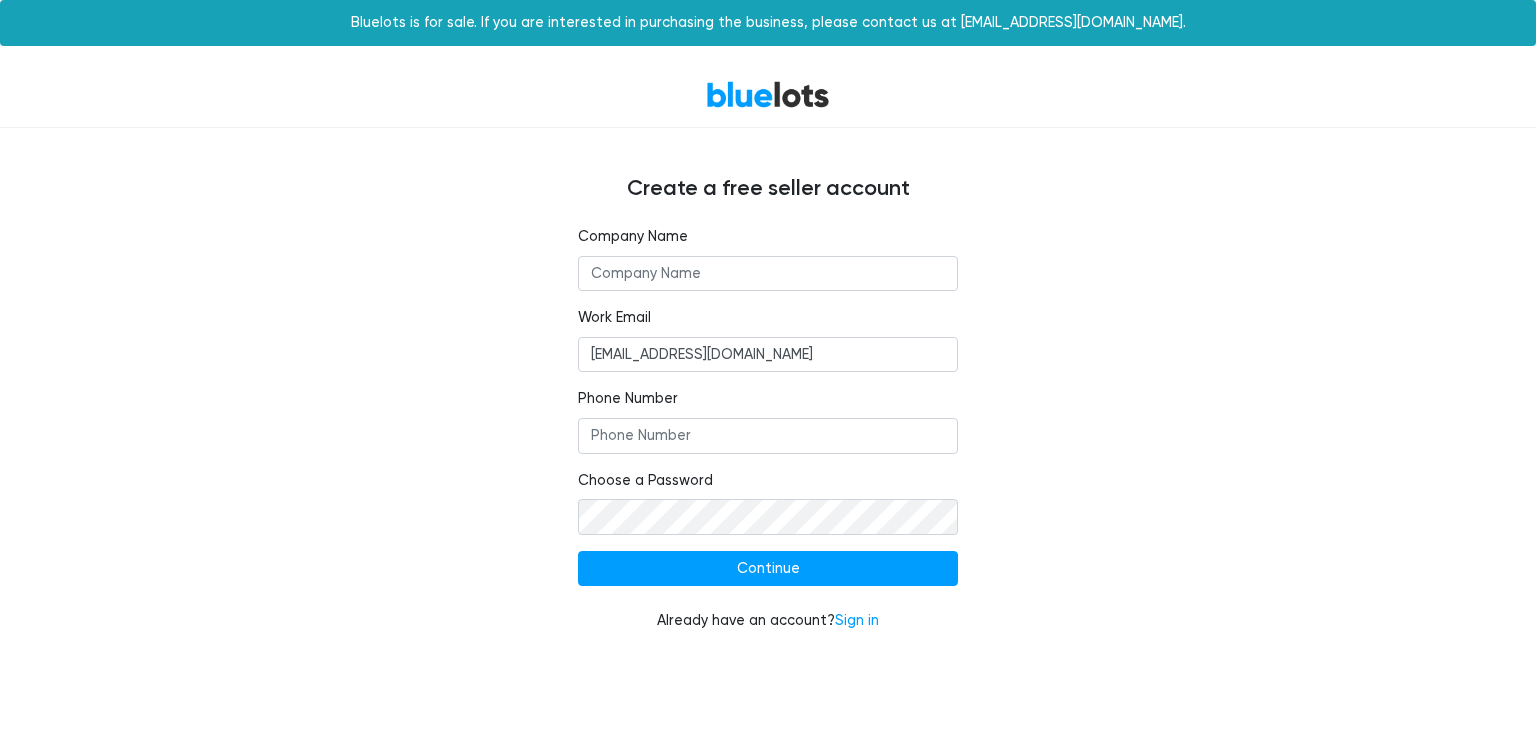 click at bounding box center [768, 274] 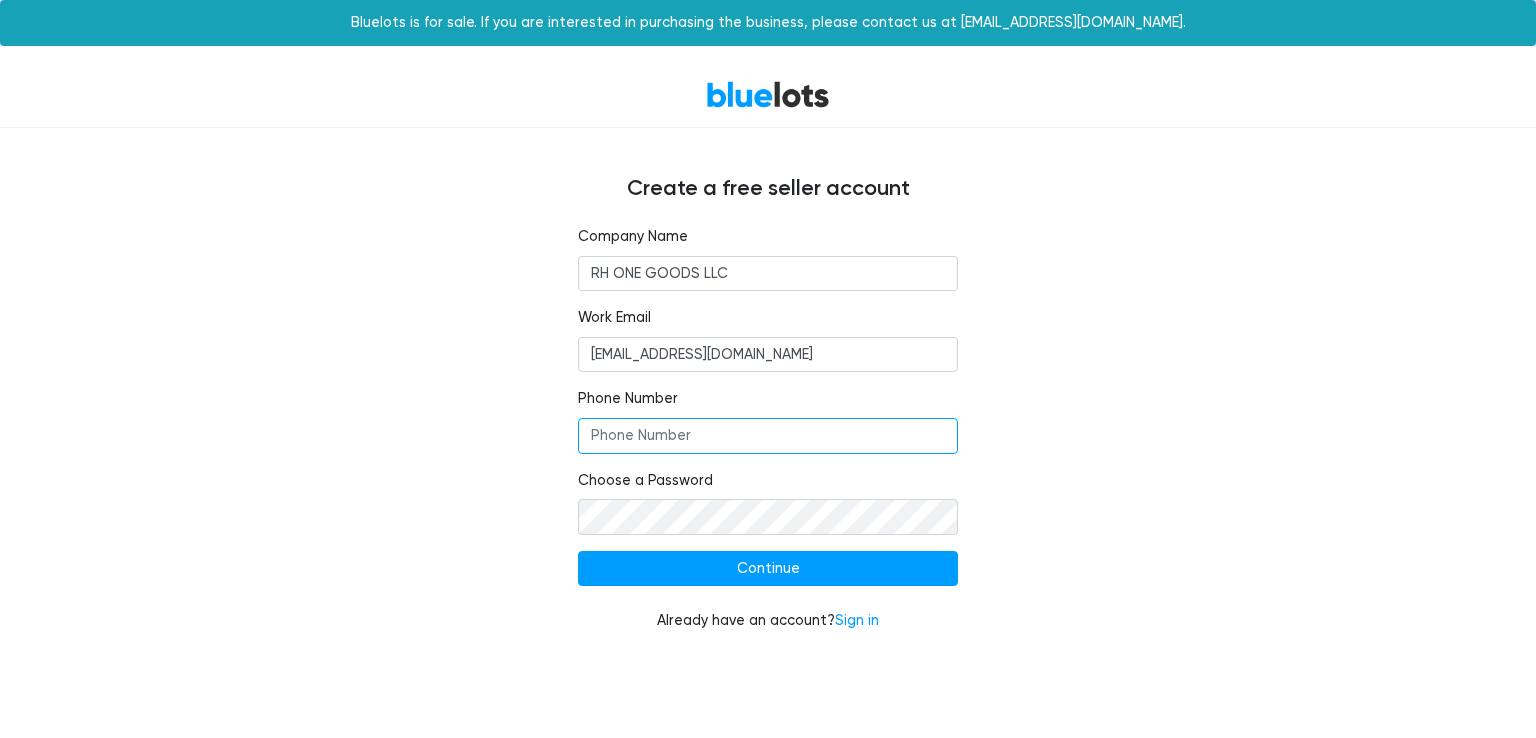 type on "4702155575" 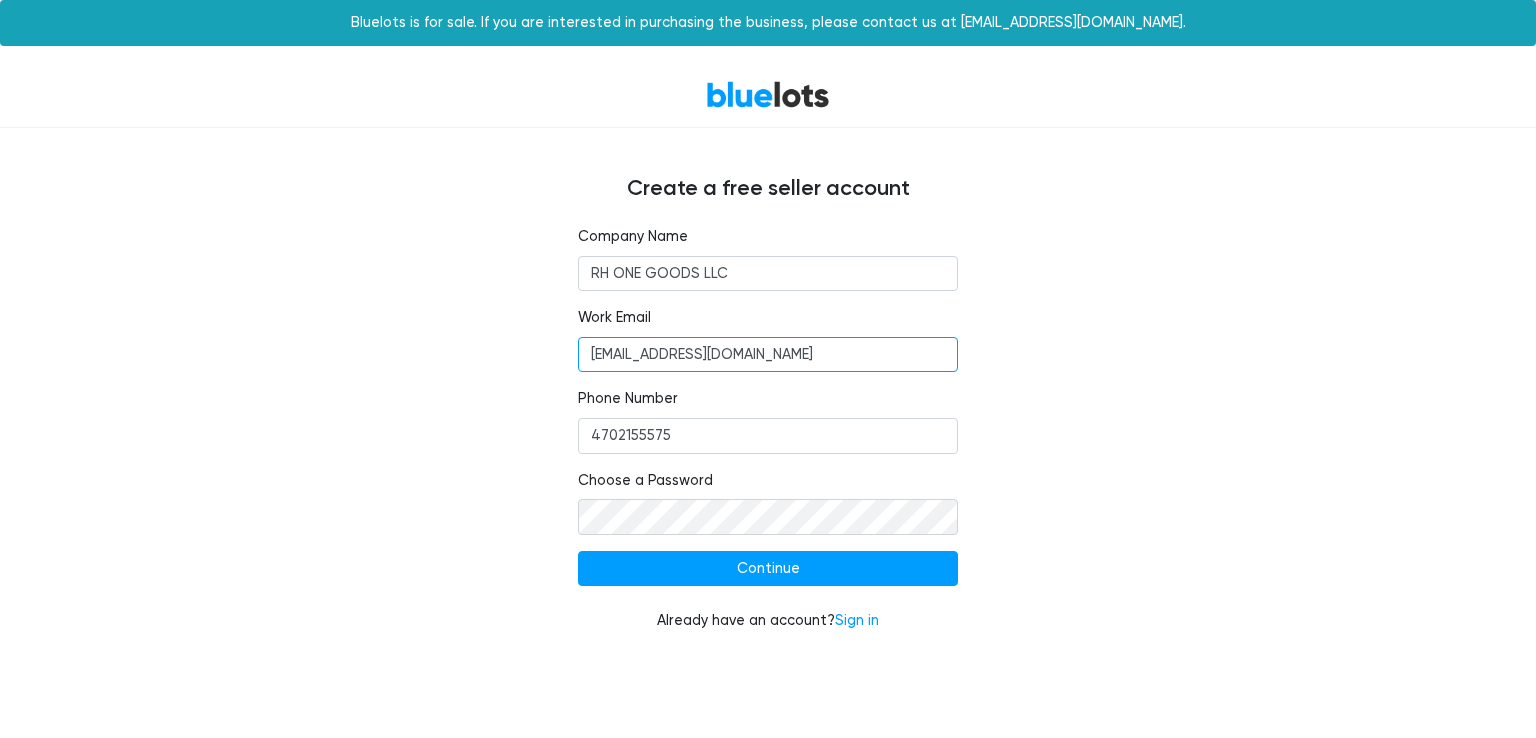 drag, startPoint x: 864, startPoint y: 355, endPoint x: 408, endPoint y: 341, distance: 456.21487 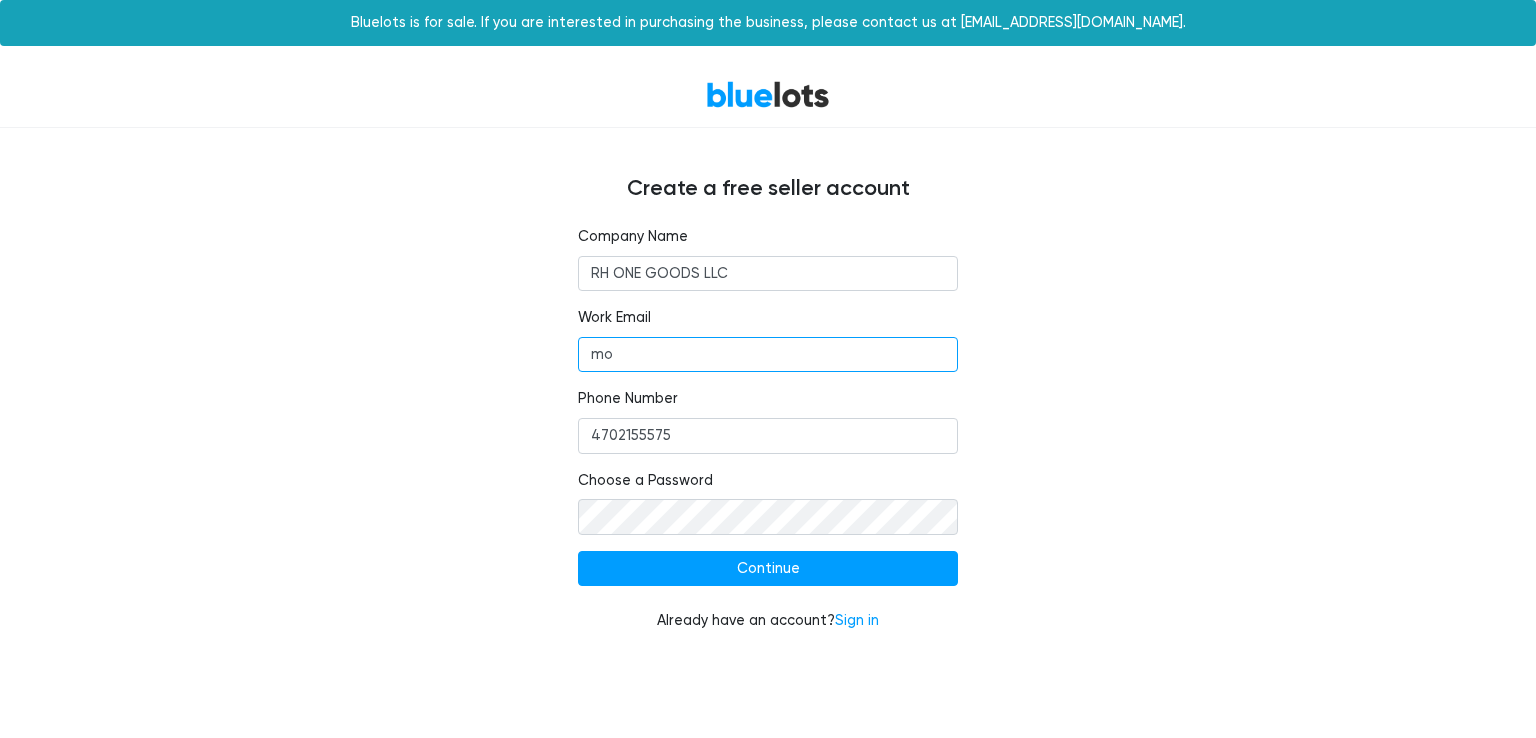 type on "m" 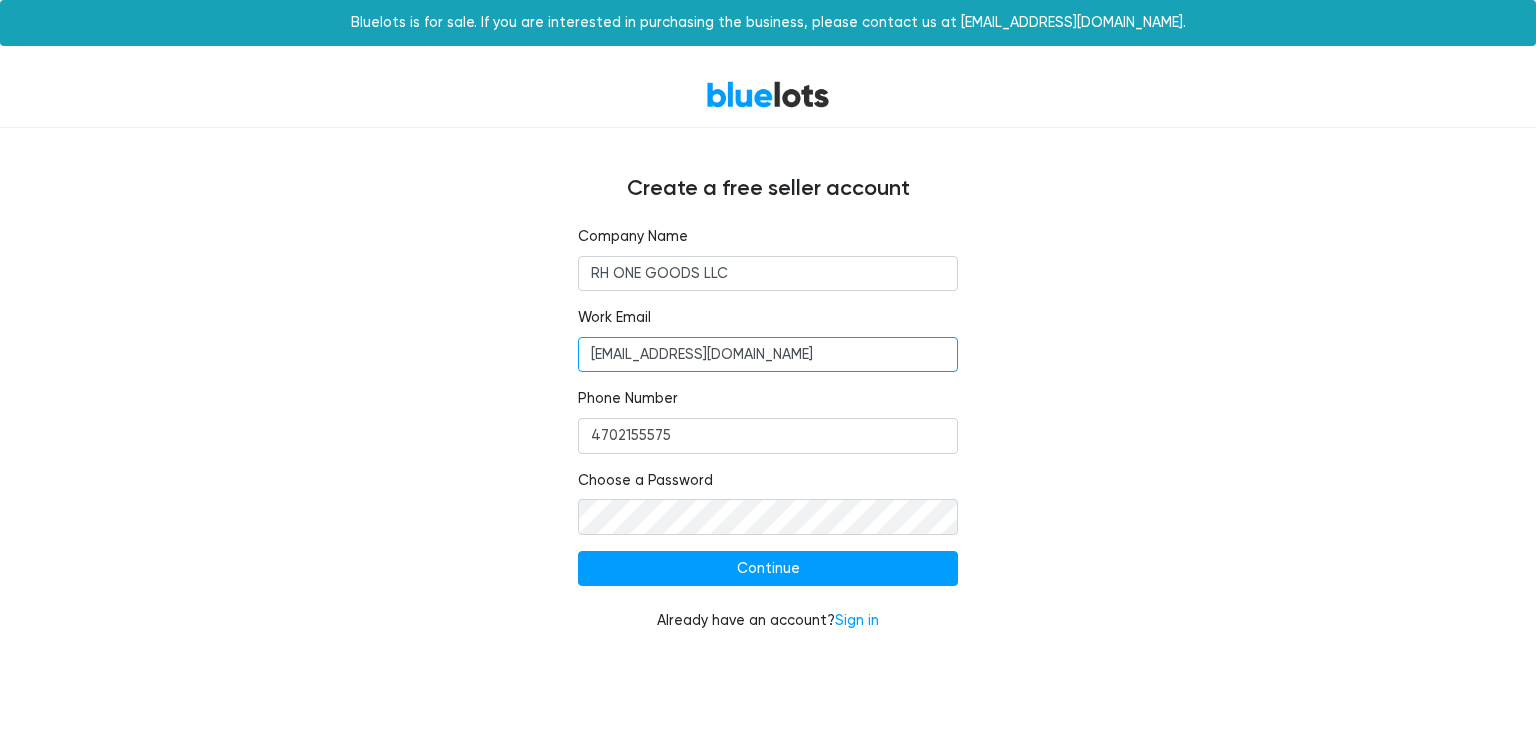 drag, startPoint x: 843, startPoint y: 353, endPoint x: 516, endPoint y: 345, distance: 327.09784 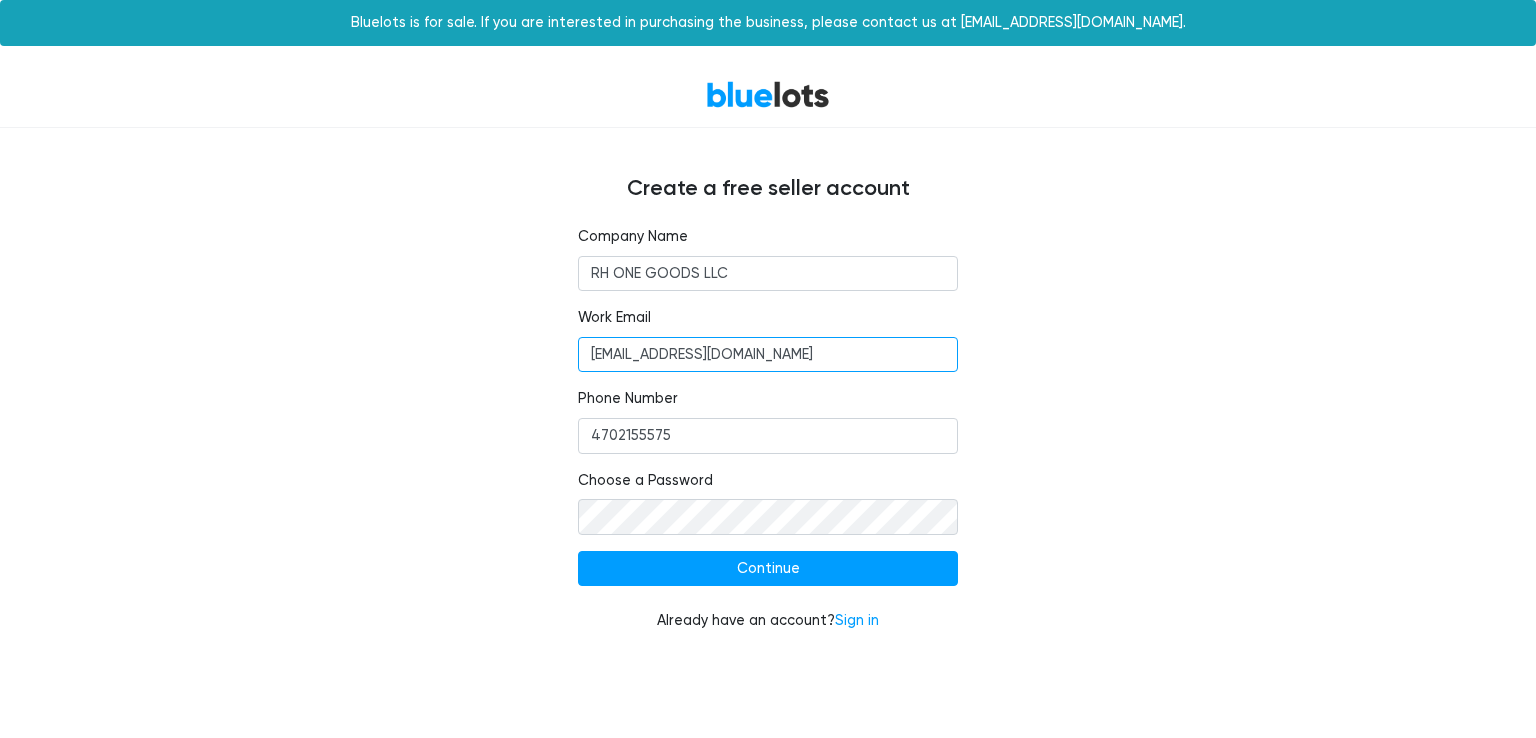 click on "mohsinsethi@gmai.com" at bounding box center [768, 355] 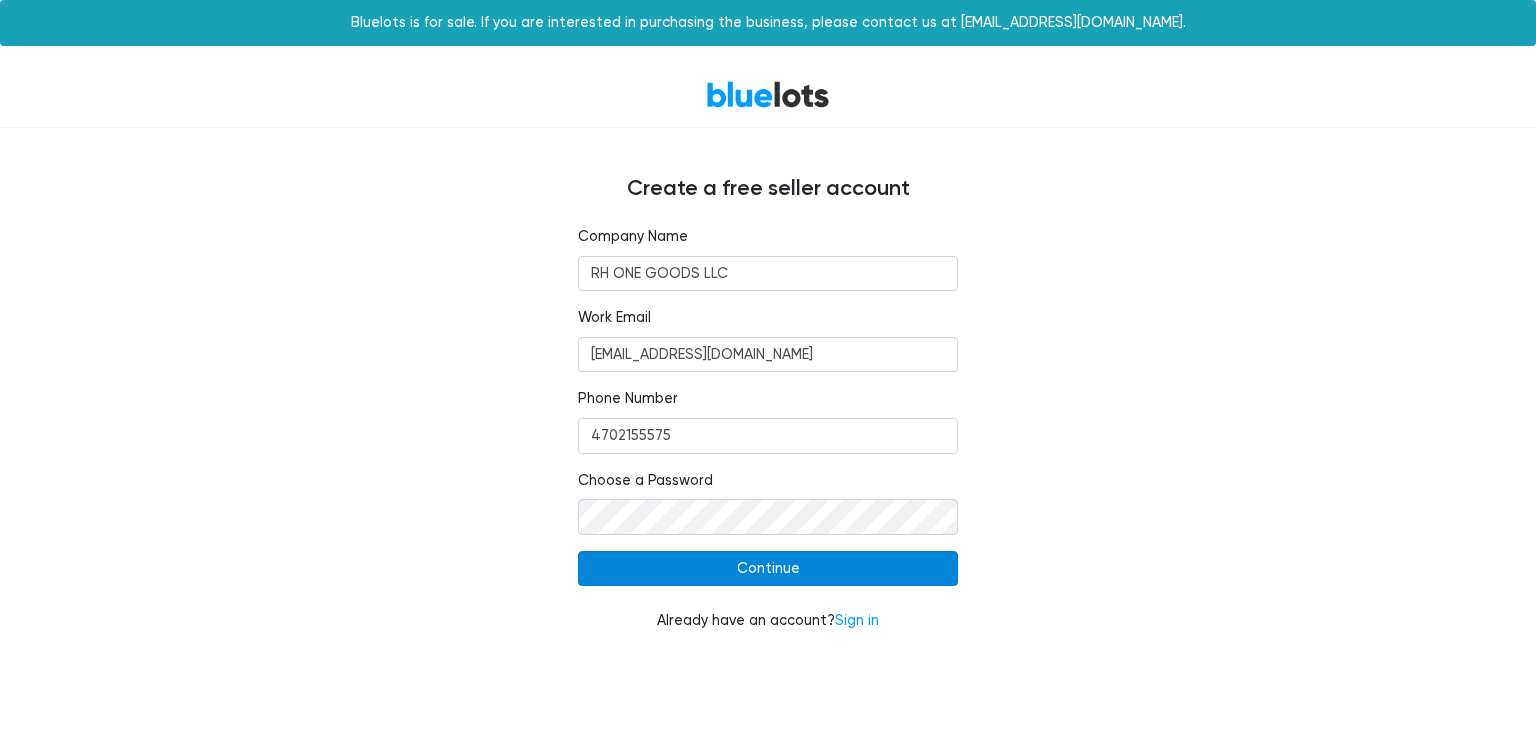 click on "Continue" at bounding box center (768, 569) 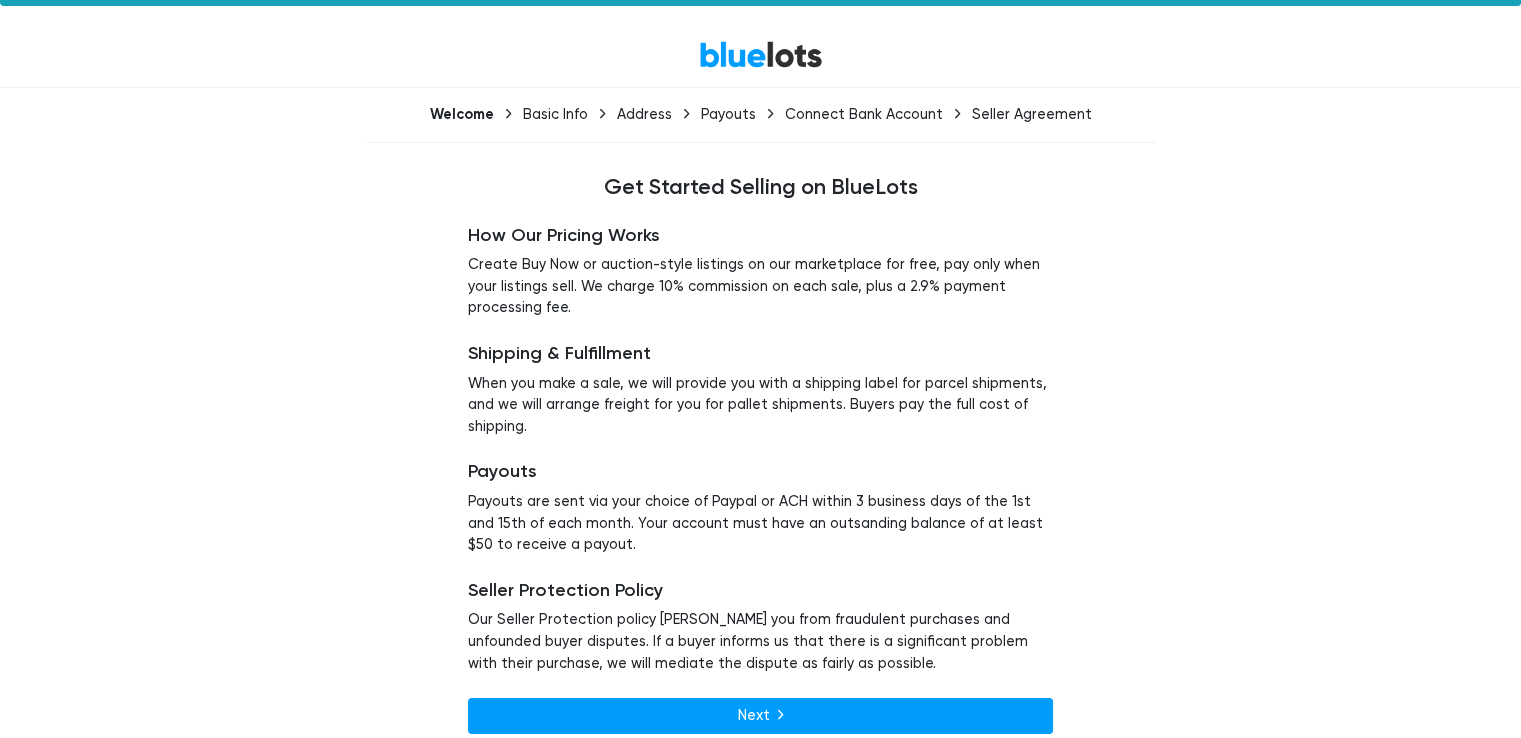 scroll, scrollTop: 60, scrollLeft: 0, axis: vertical 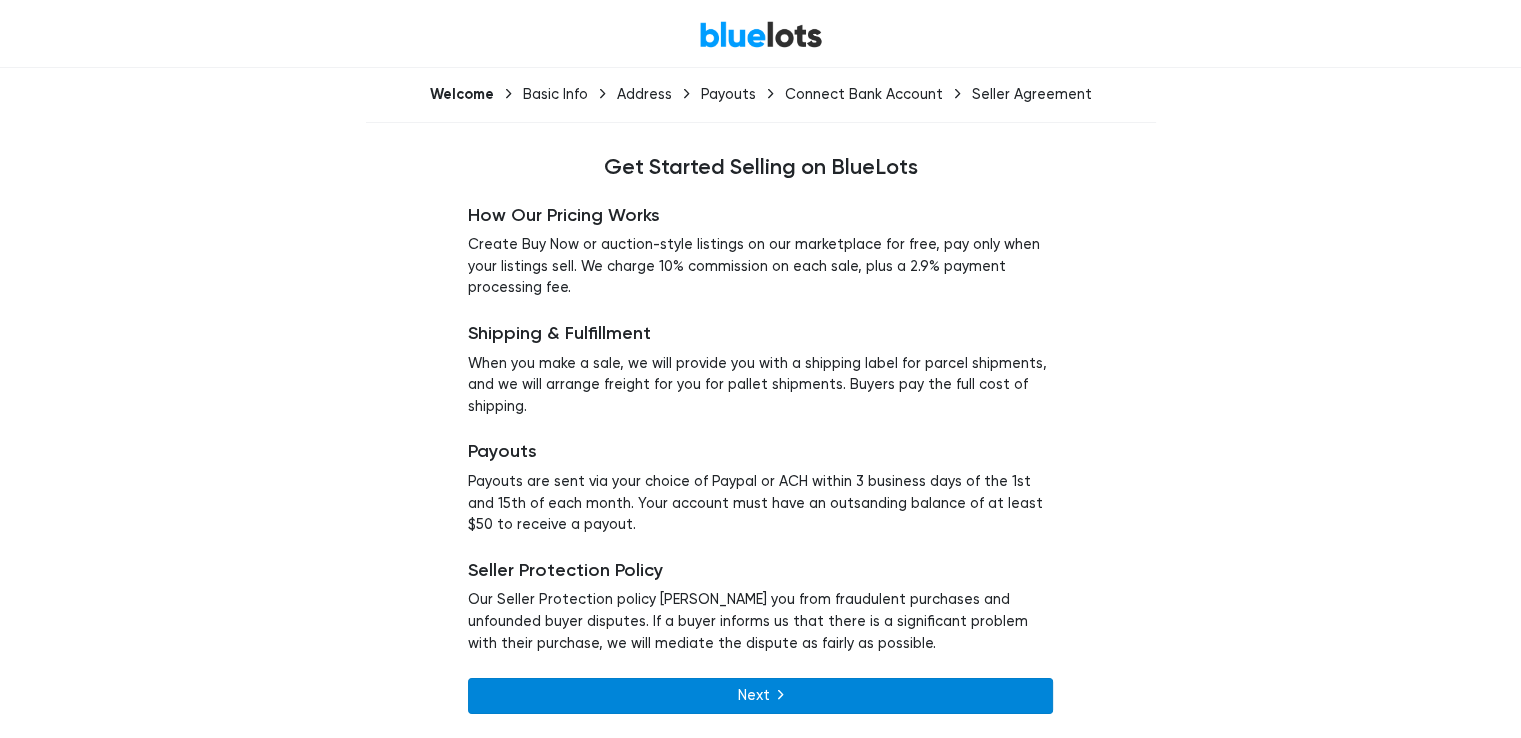 click on "Next" at bounding box center (760, 696) 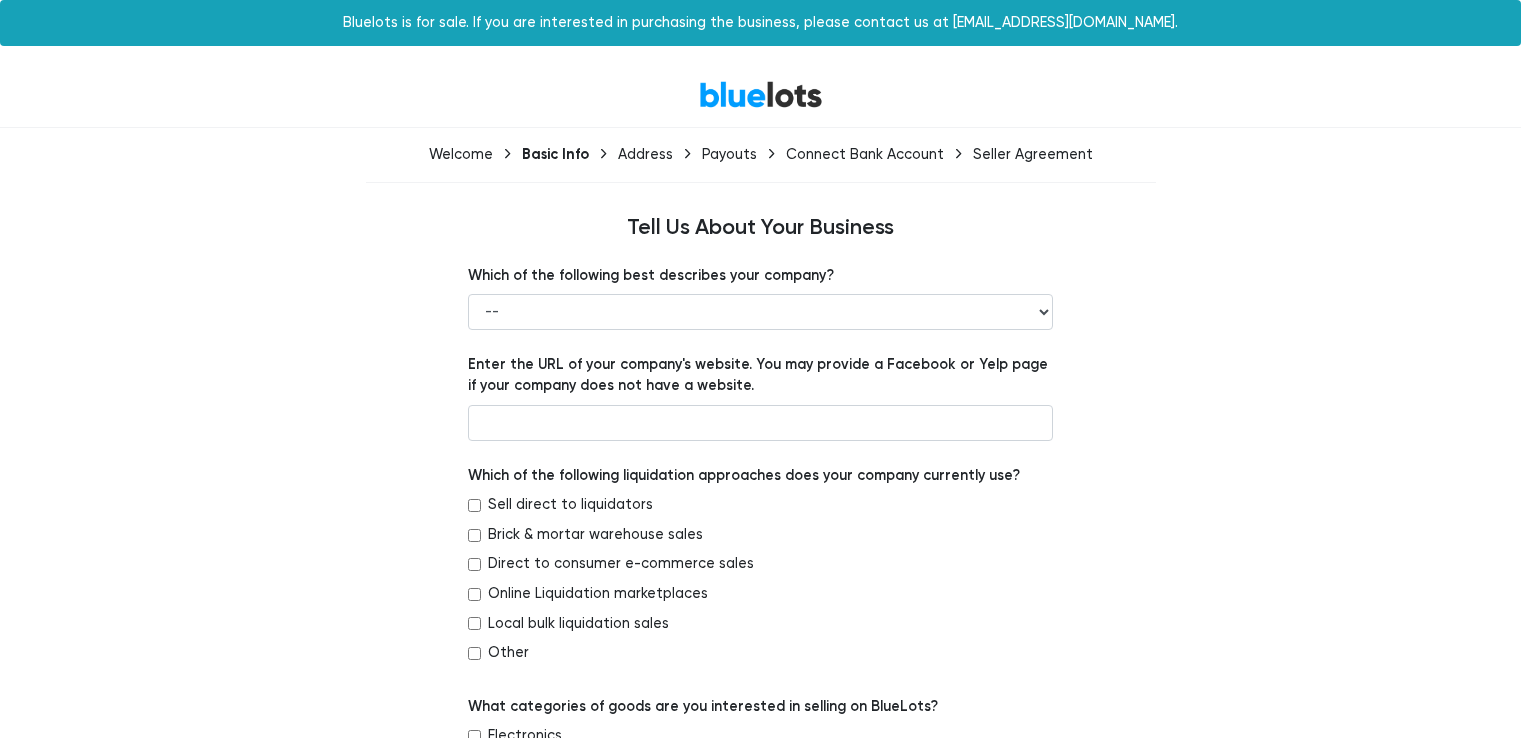 scroll, scrollTop: 0, scrollLeft: 0, axis: both 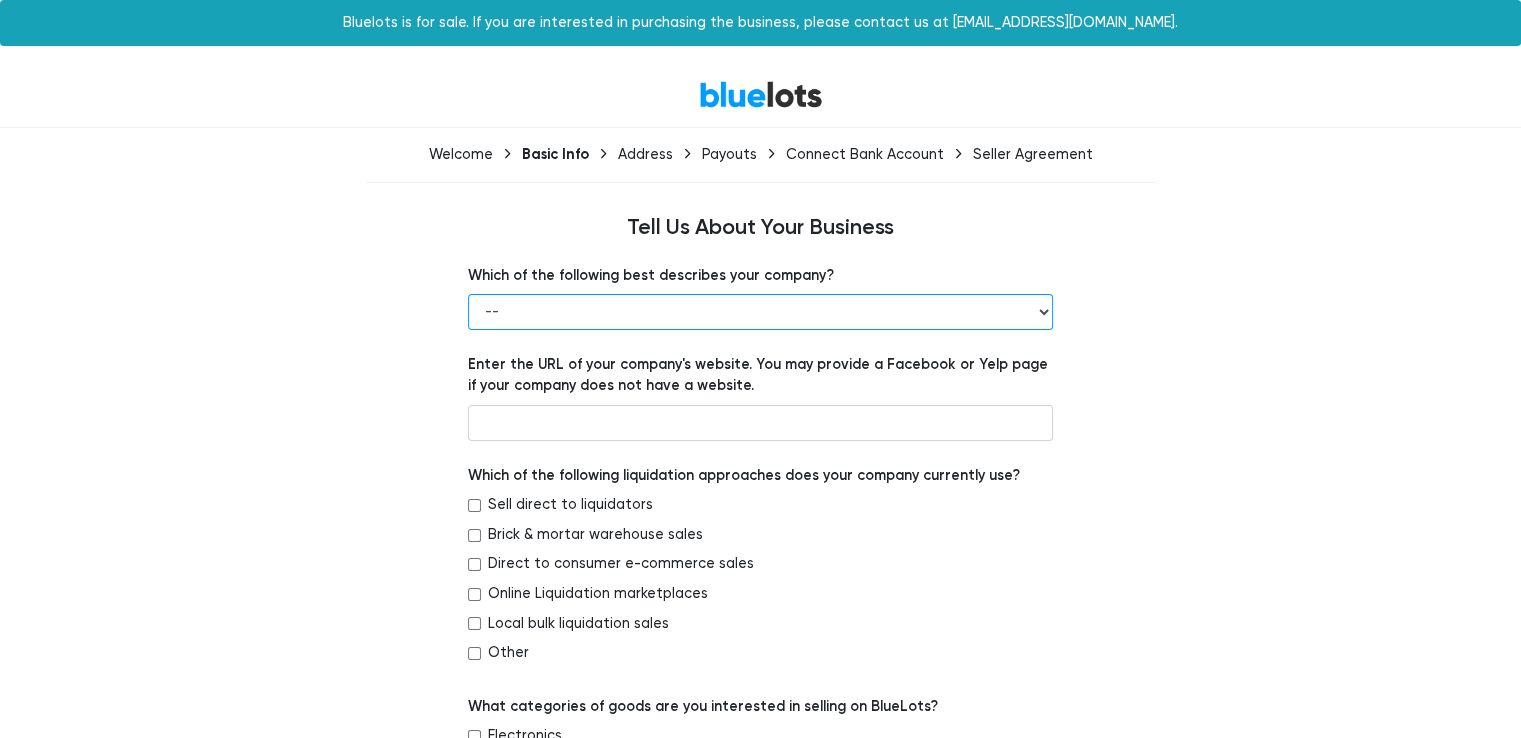 click on "--
Retailer
Wholesaler
Brand or Manufacturer
Liquidator
3PL
Other" at bounding box center (760, 312) 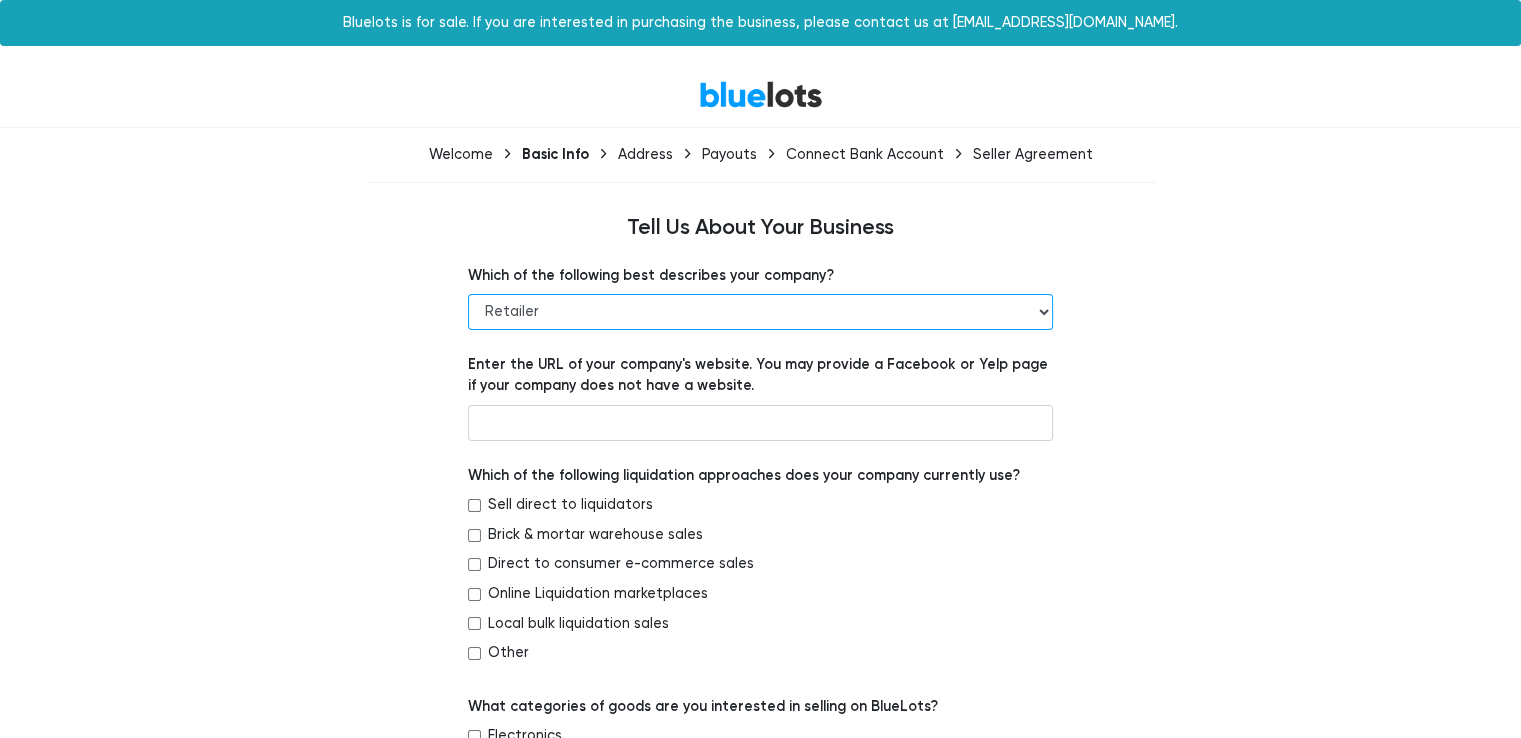 click on "--
Retailer
Wholesaler
Brand or Manufacturer
Liquidator
3PL
Other" at bounding box center [760, 312] 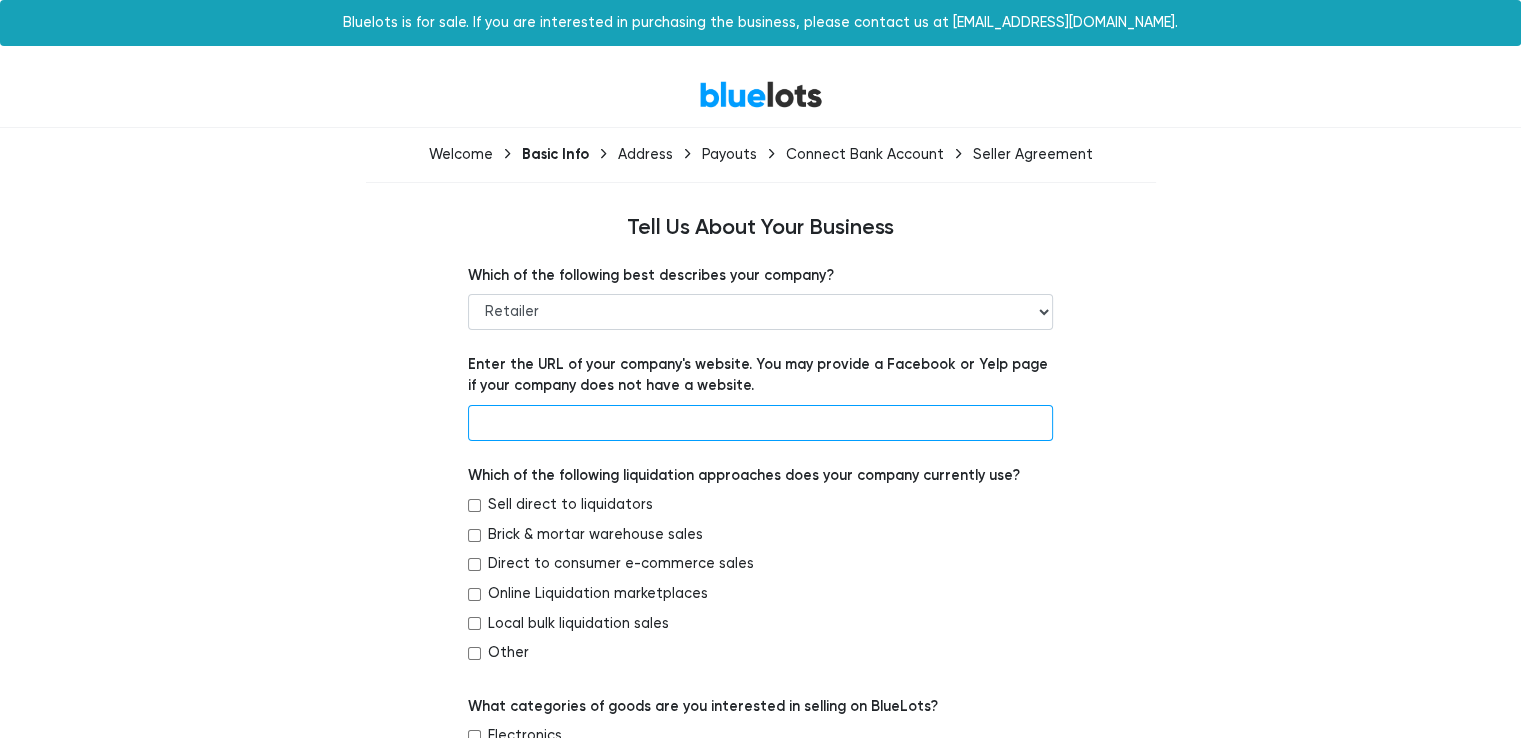 click at bounding box center [760, 423] 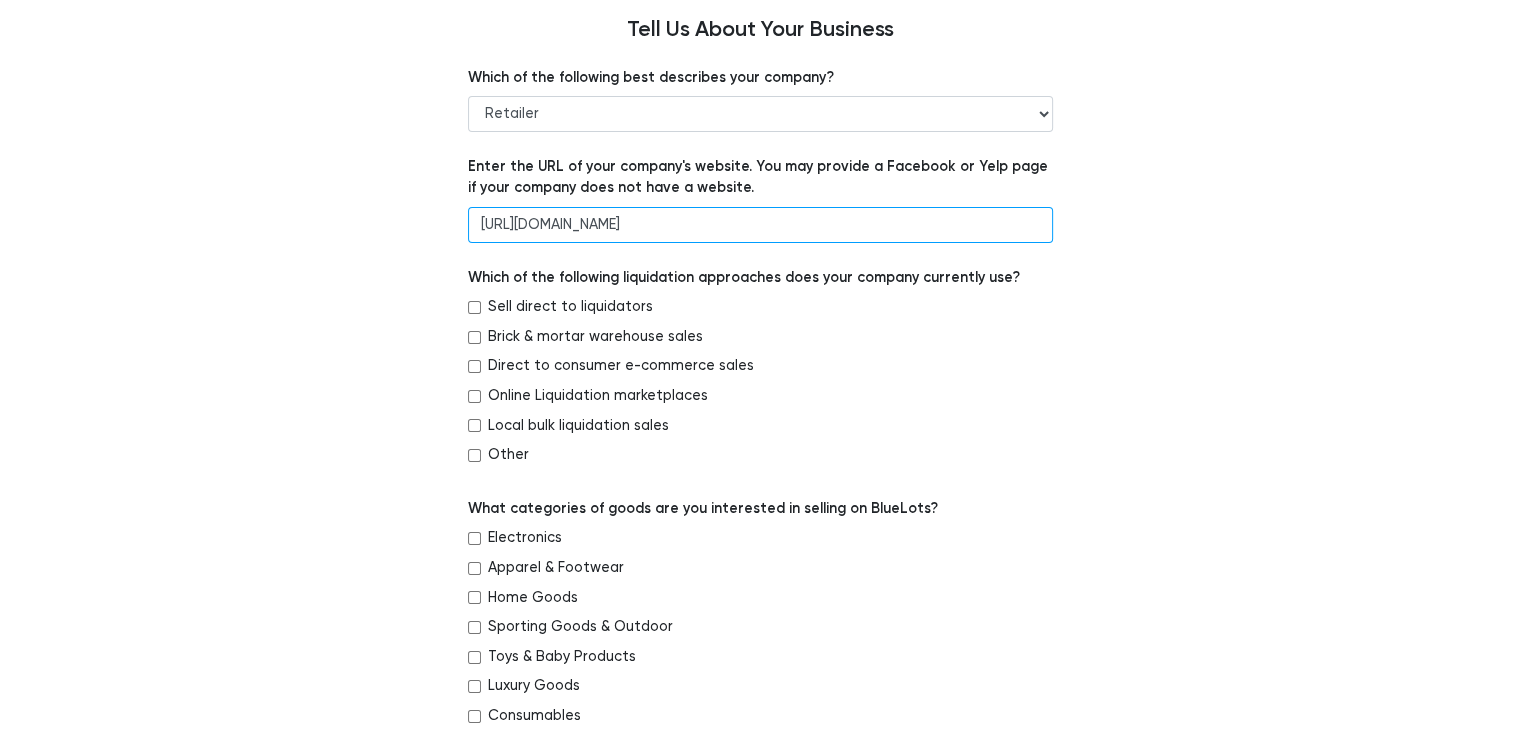 scroll, scrollTop: 200, scrollLeft: 0, axis: vertical 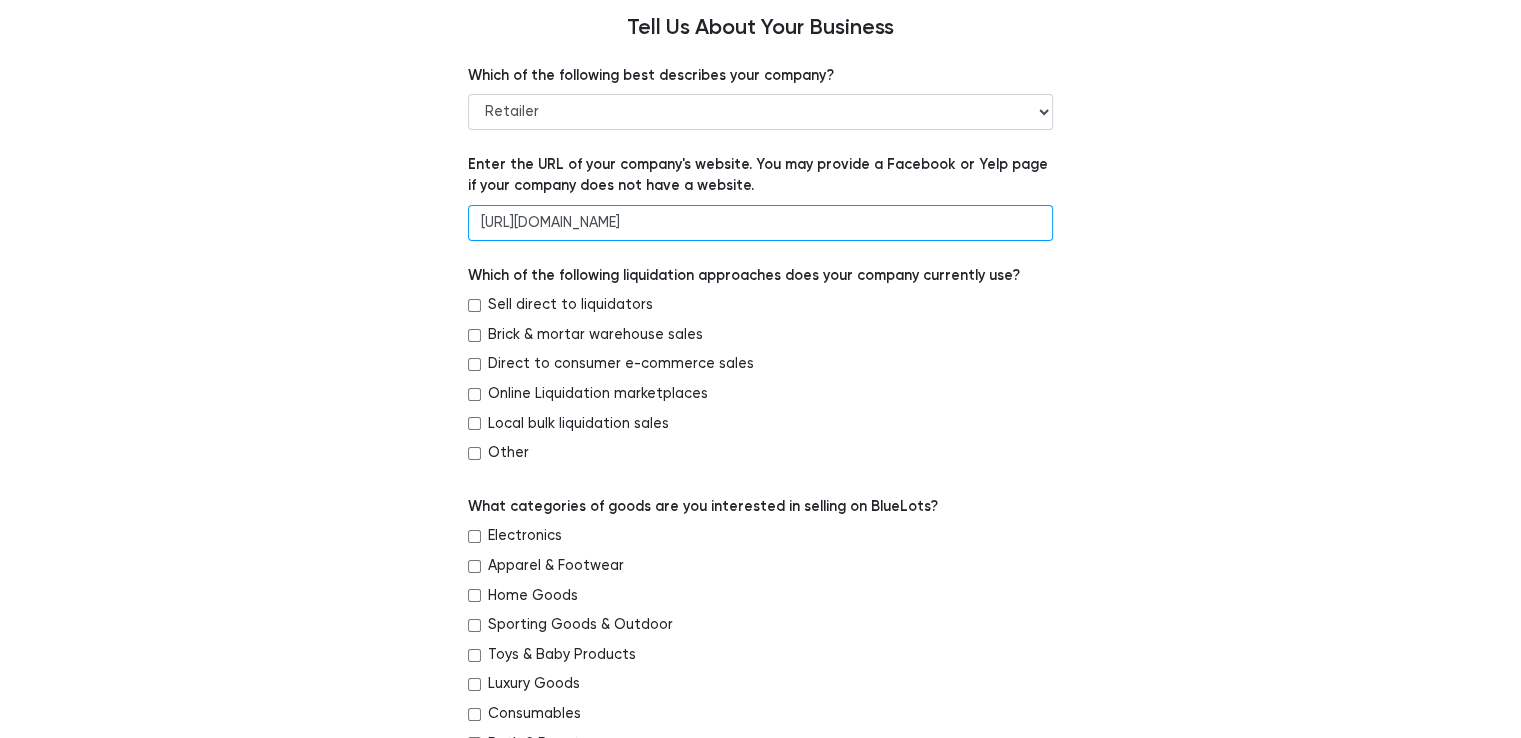 type on "https://stitchhavens.com/" 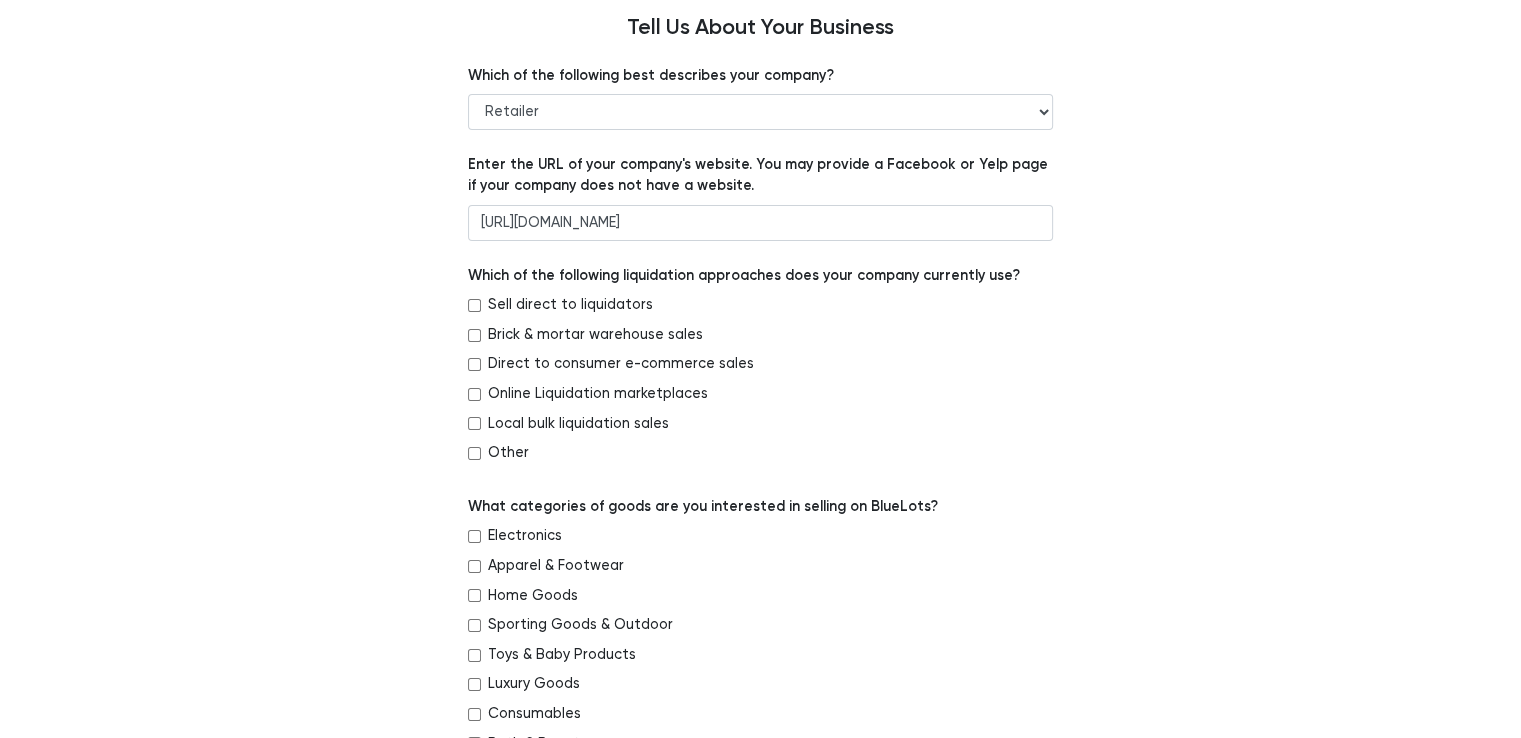 click on "Sell direct to liquidators" at bounding box center [570, 305] 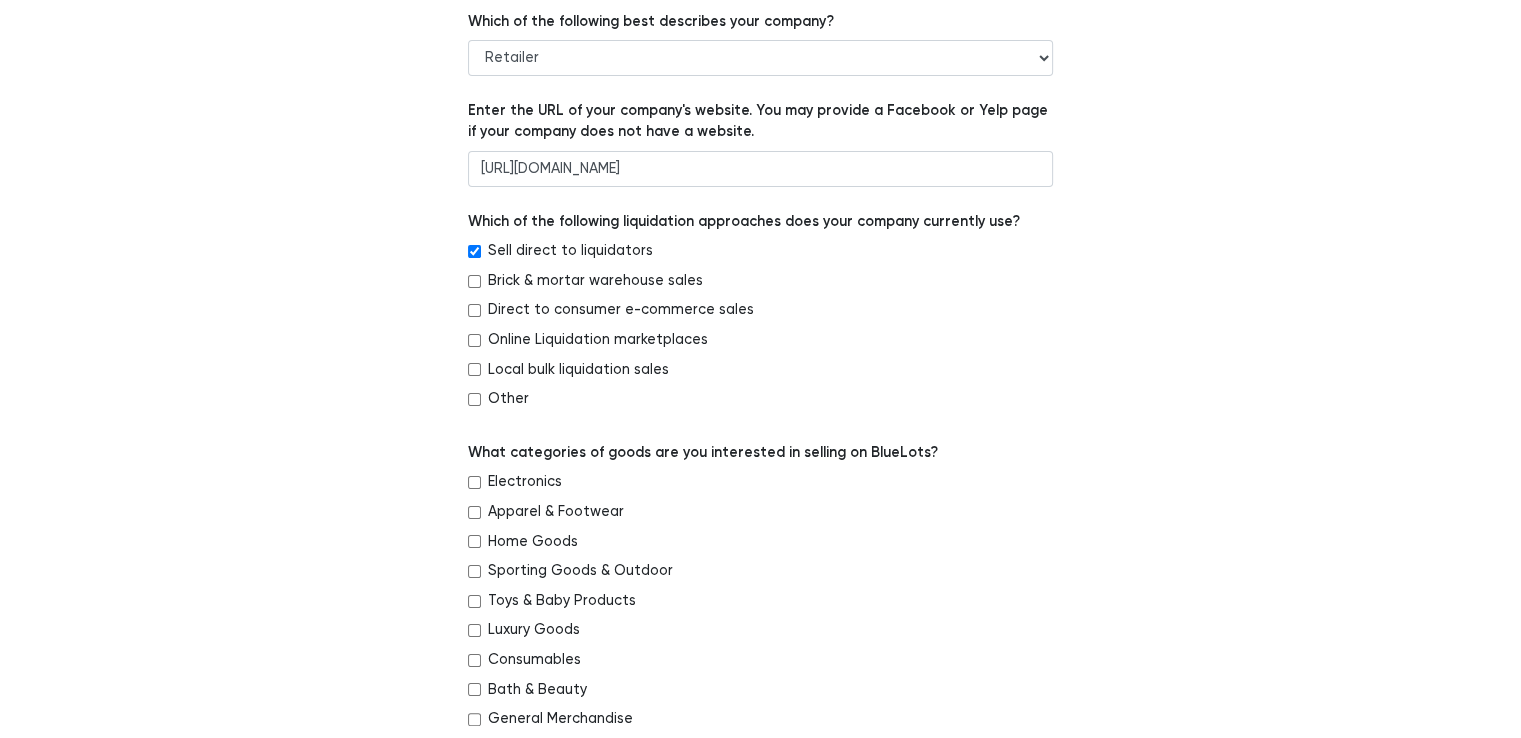 scroll, scrollTop: 300, scrollLeft: 0, axis: vertical 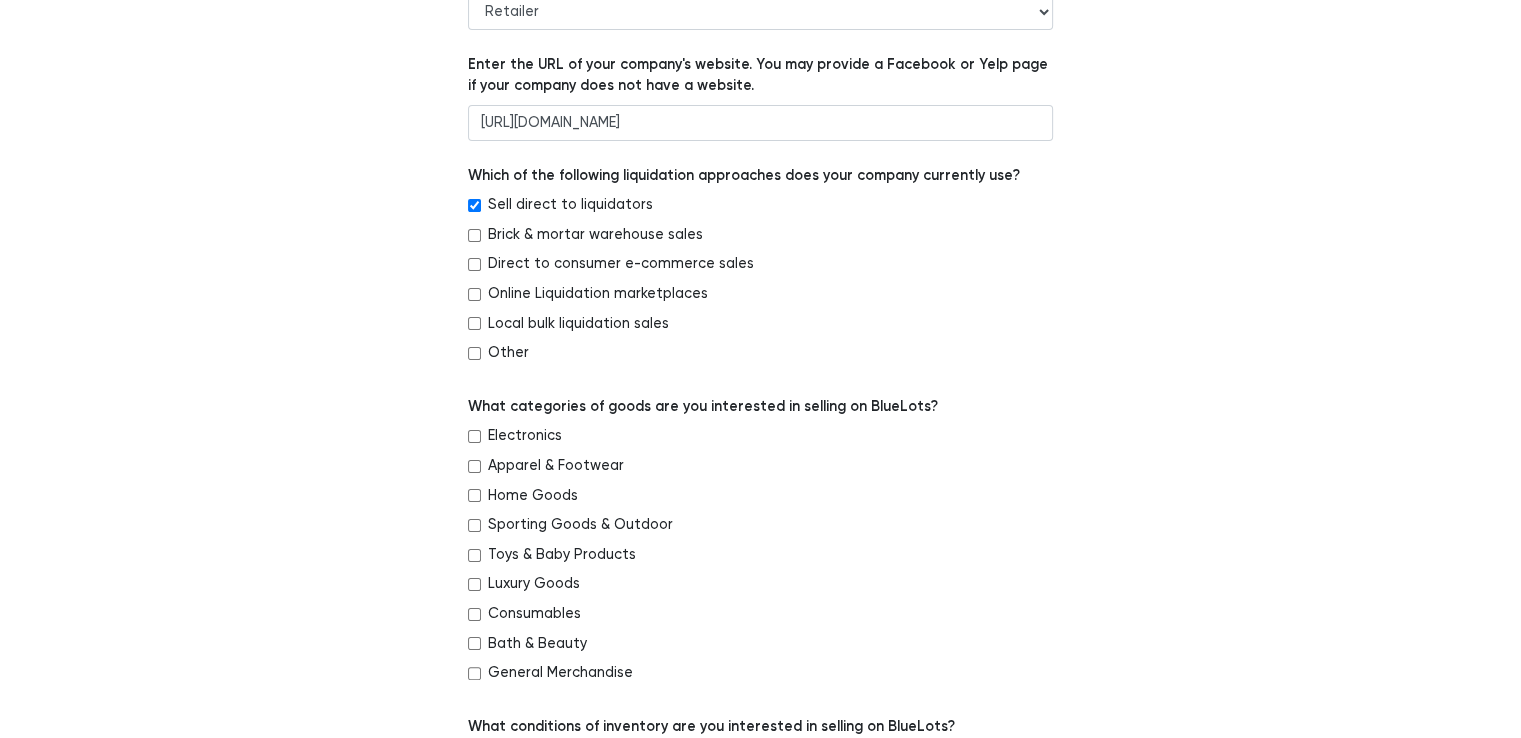 click on "Apparel & Footwear" at bounding box center (556, 466) 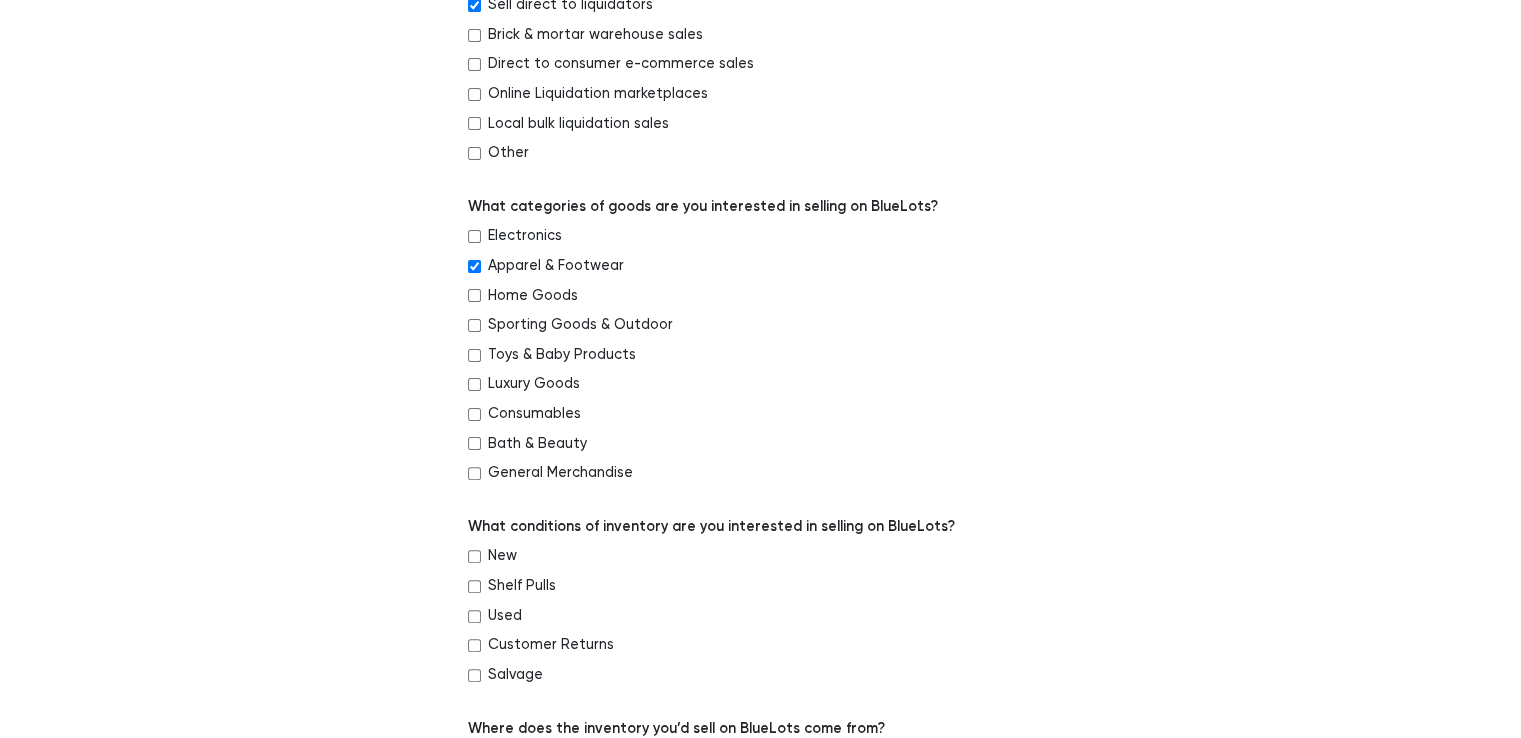 scroll, scrollTop: 600, scrollLeft: 0, axis: vertical 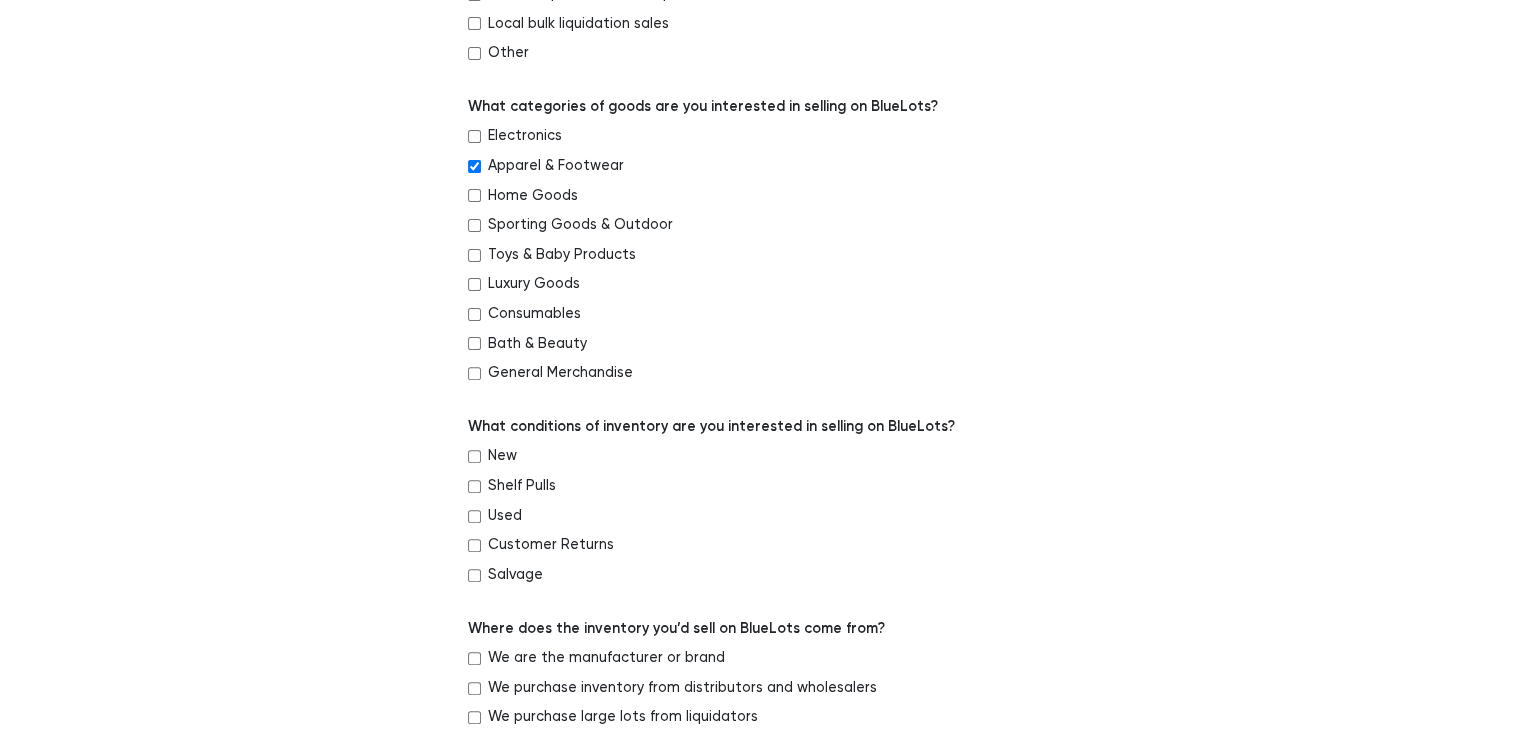 click on "New" at bounding box center (502, 456) 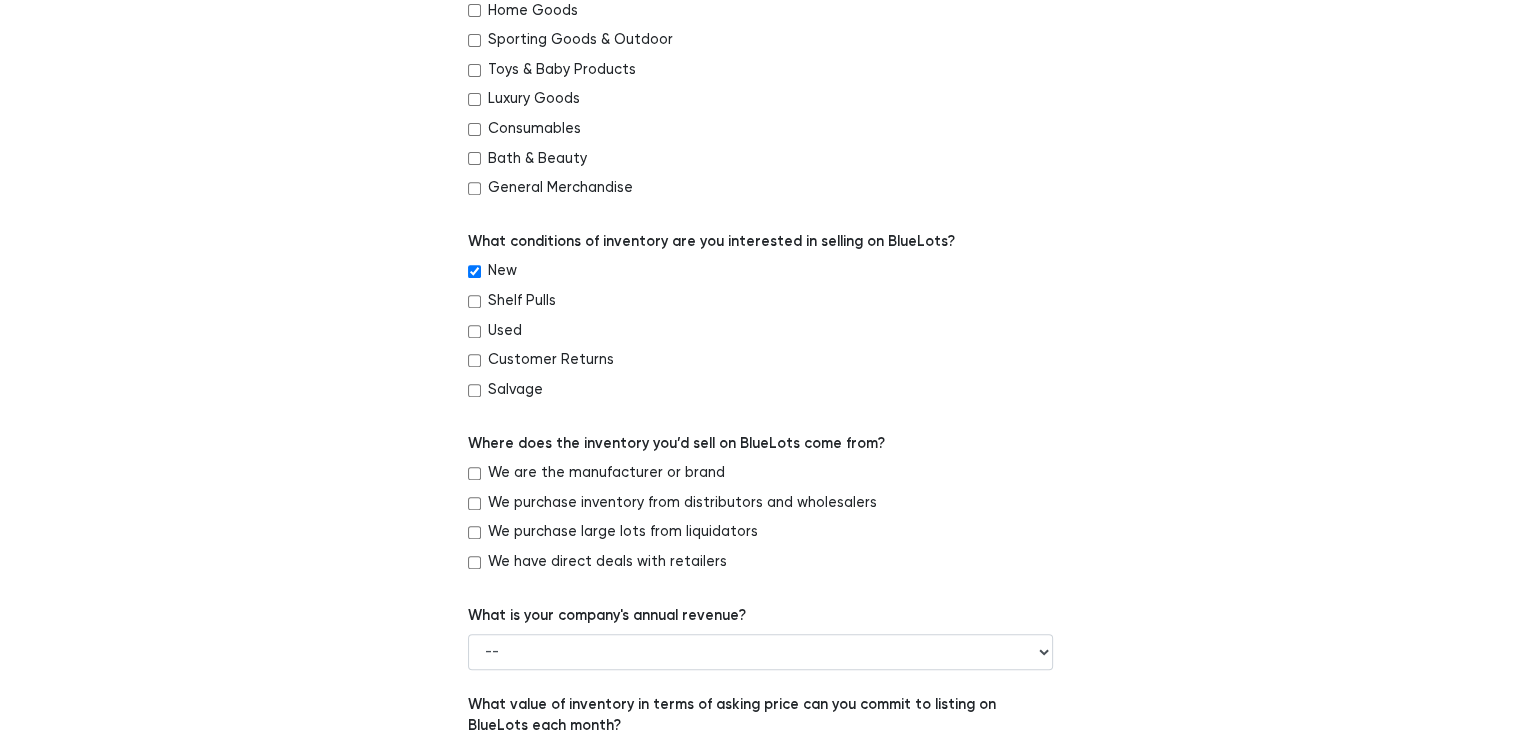 scroll, scrollTop: 900, scrollLeft: 0, axis: vertical 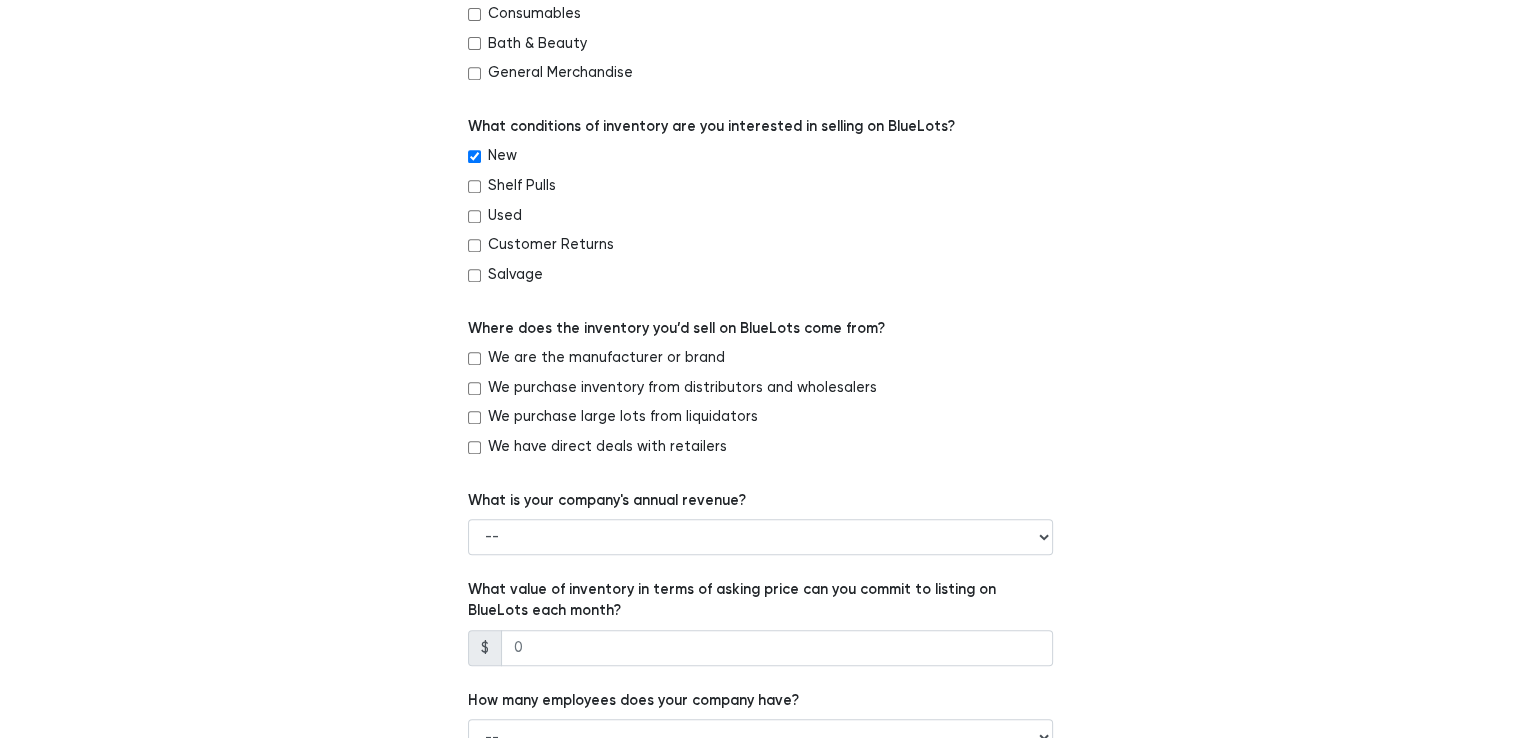 click on "We purchase inventory from distributors and wholesalers" at bounding box center [682, 388] 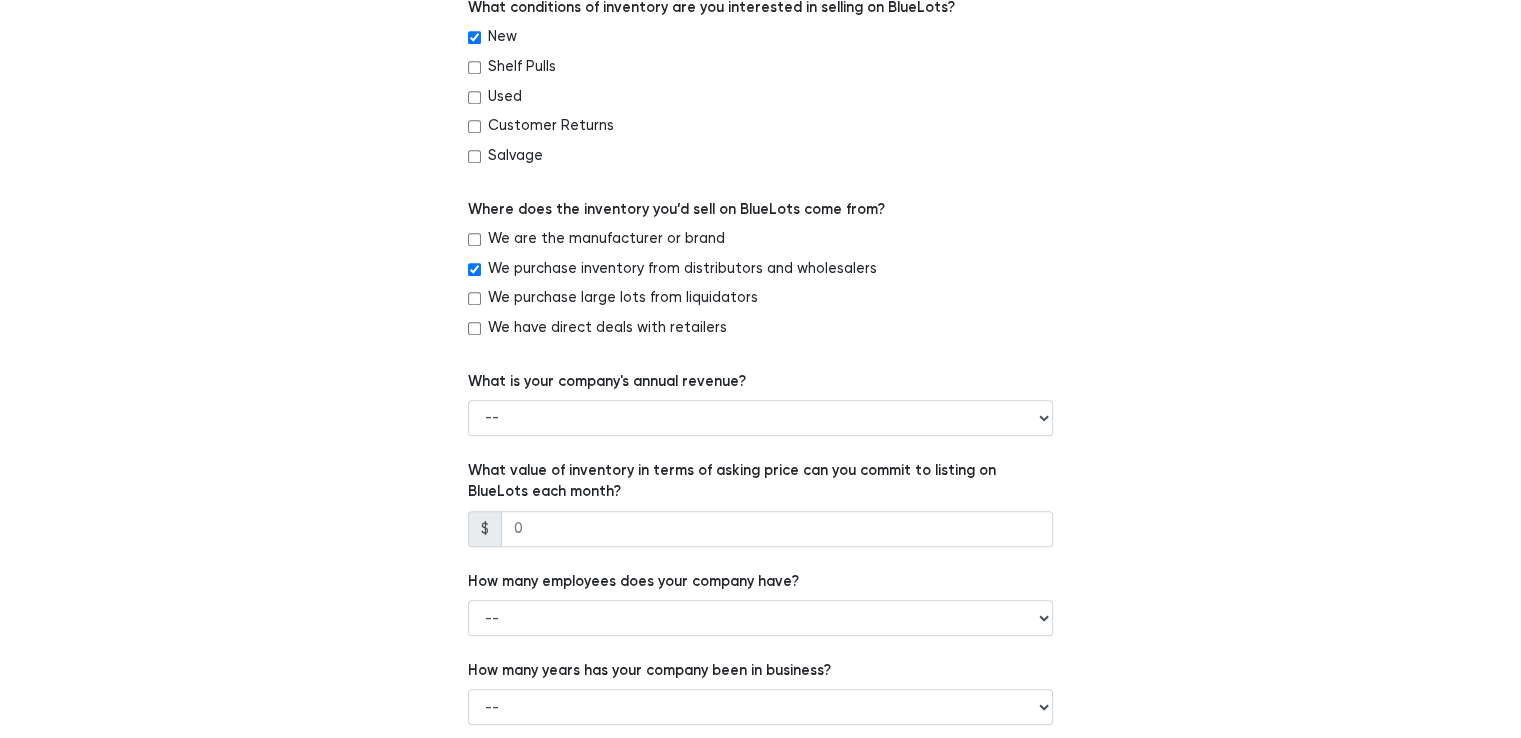 scroll, scrollTop: 1100, scrollLeft: 0, axis: vertical 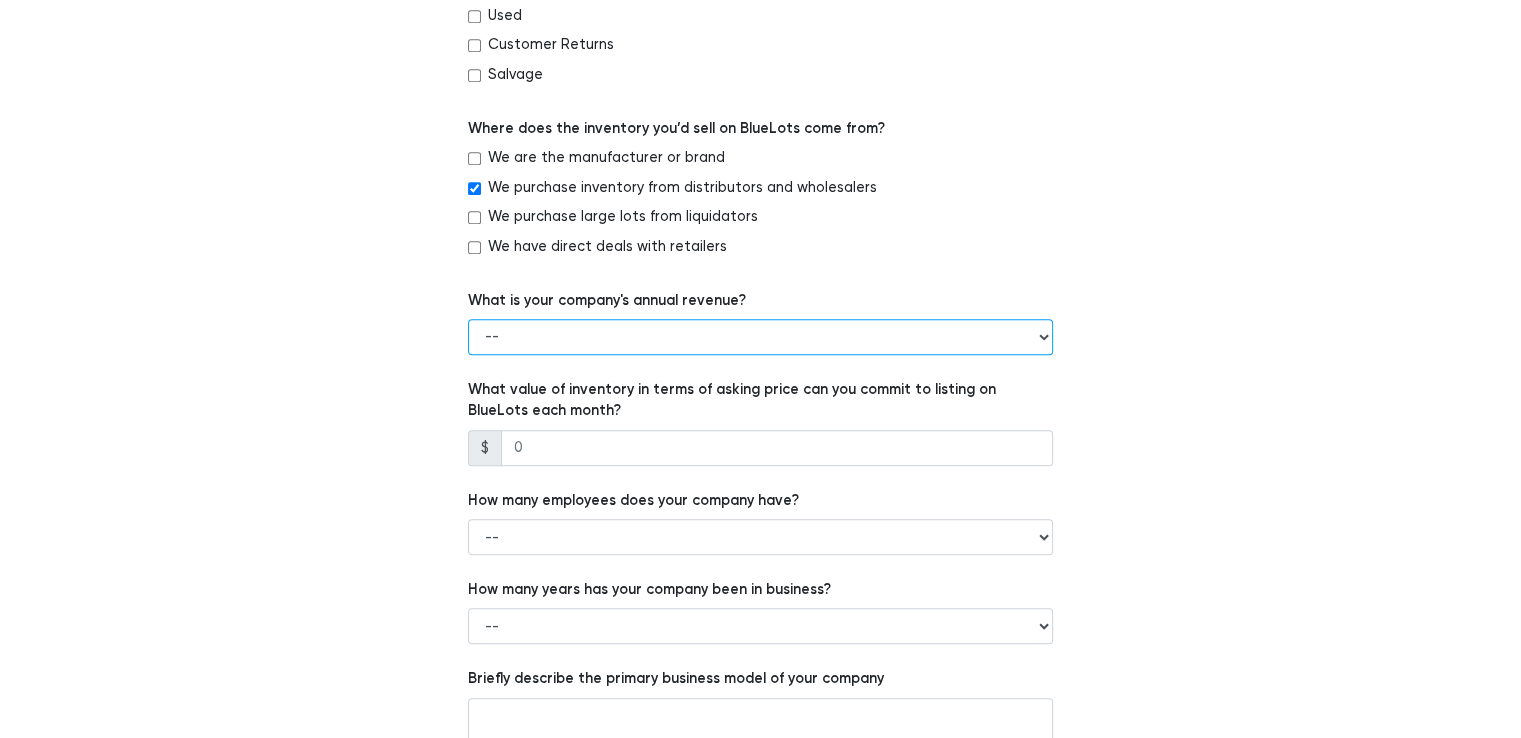 click on "--
Less than $100,000
$100,000 to $500,000
$500,000 to $1,000,000
$1,000,000 to $5,000,000
$5,000,000 to $10,000,000
More than $10,000,000" at bounding box center [760, 337] 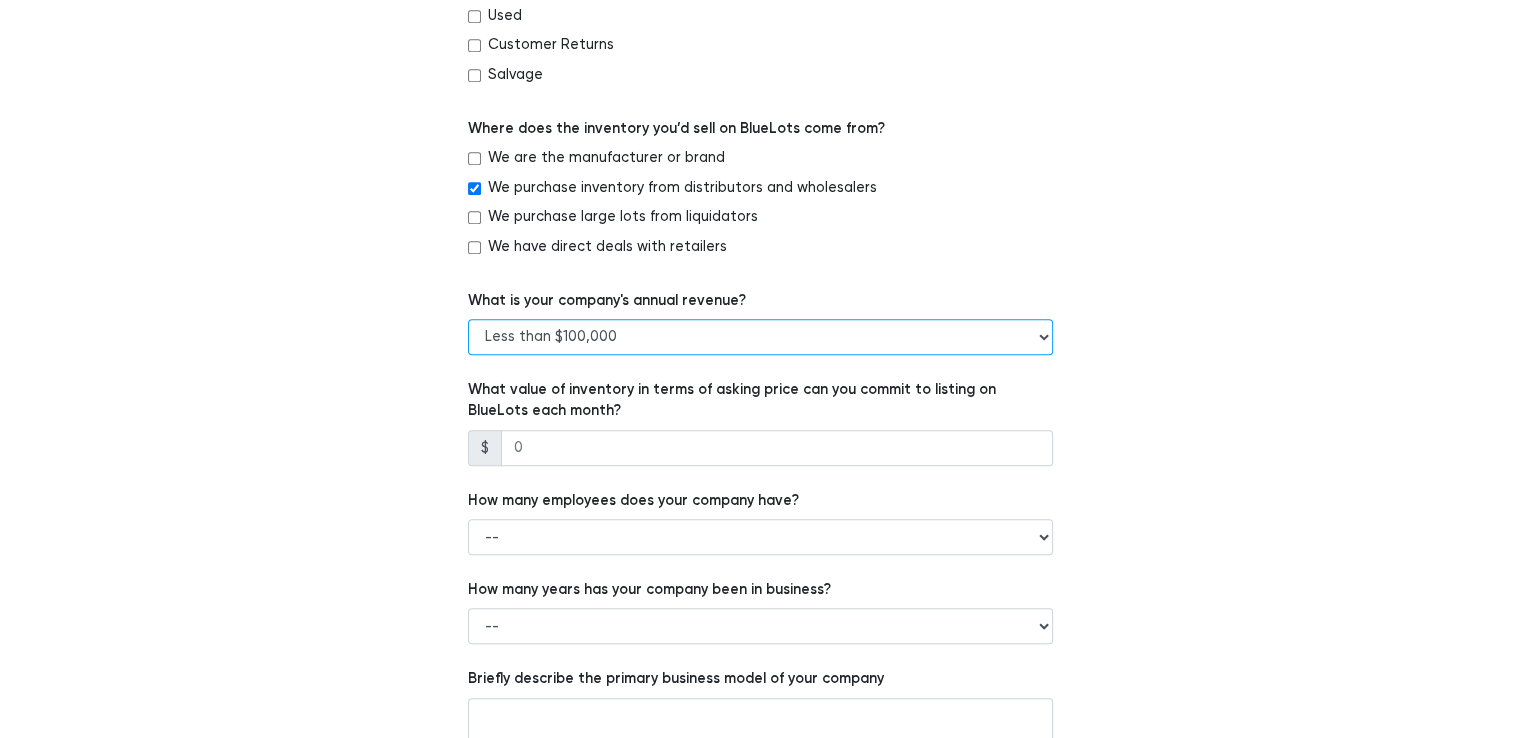 click on "--
Less than $100,000
$100,000 to $500,000
$500,000 to $1,000,000
$1,000,000 to $5,000,000
$5,000,000 to $10,000,000
More than $10,000,000" at bounding box center [760, 337] 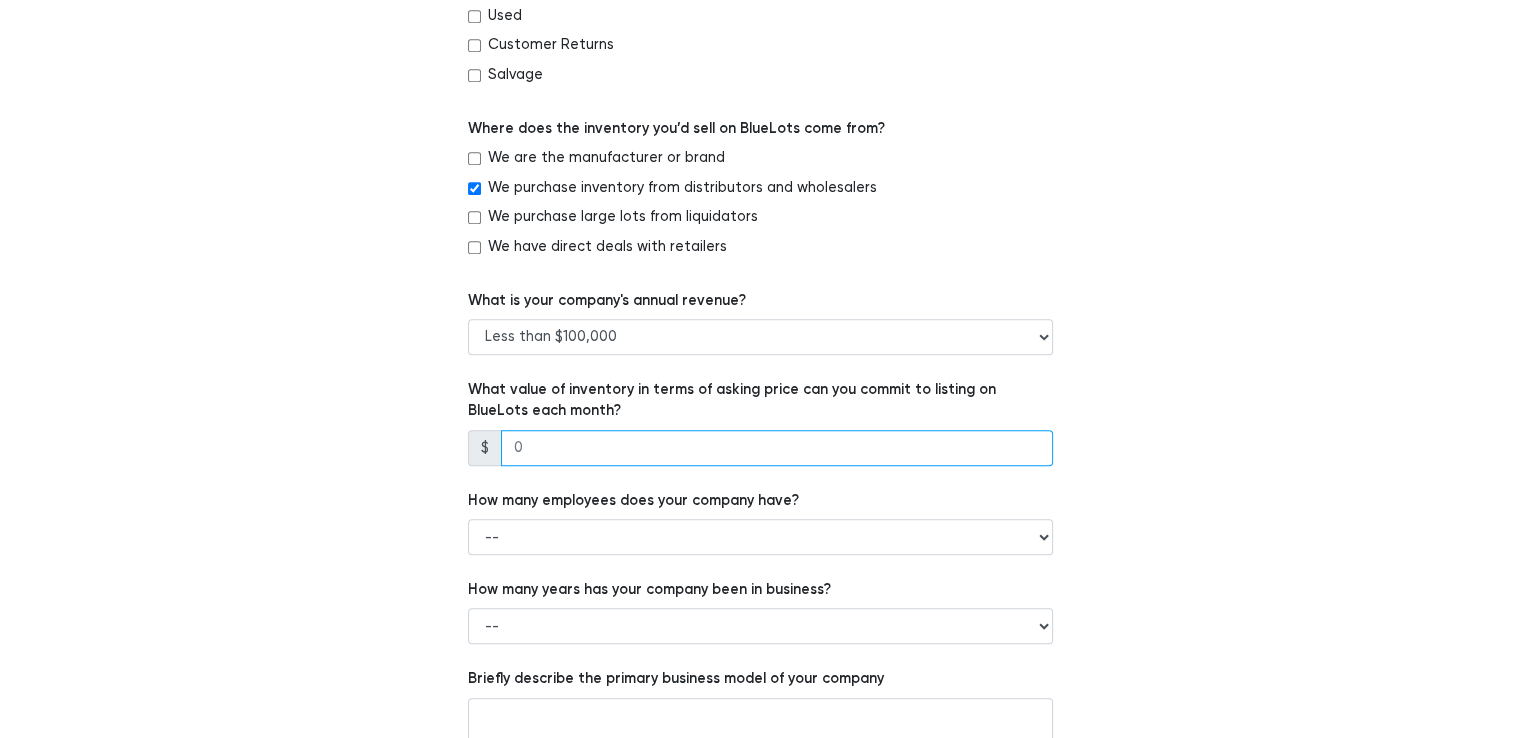 drag, startPoint x: 579, startPoint y: 456, endPoint x: 520, endPoint y: 451, distance: 59.211487 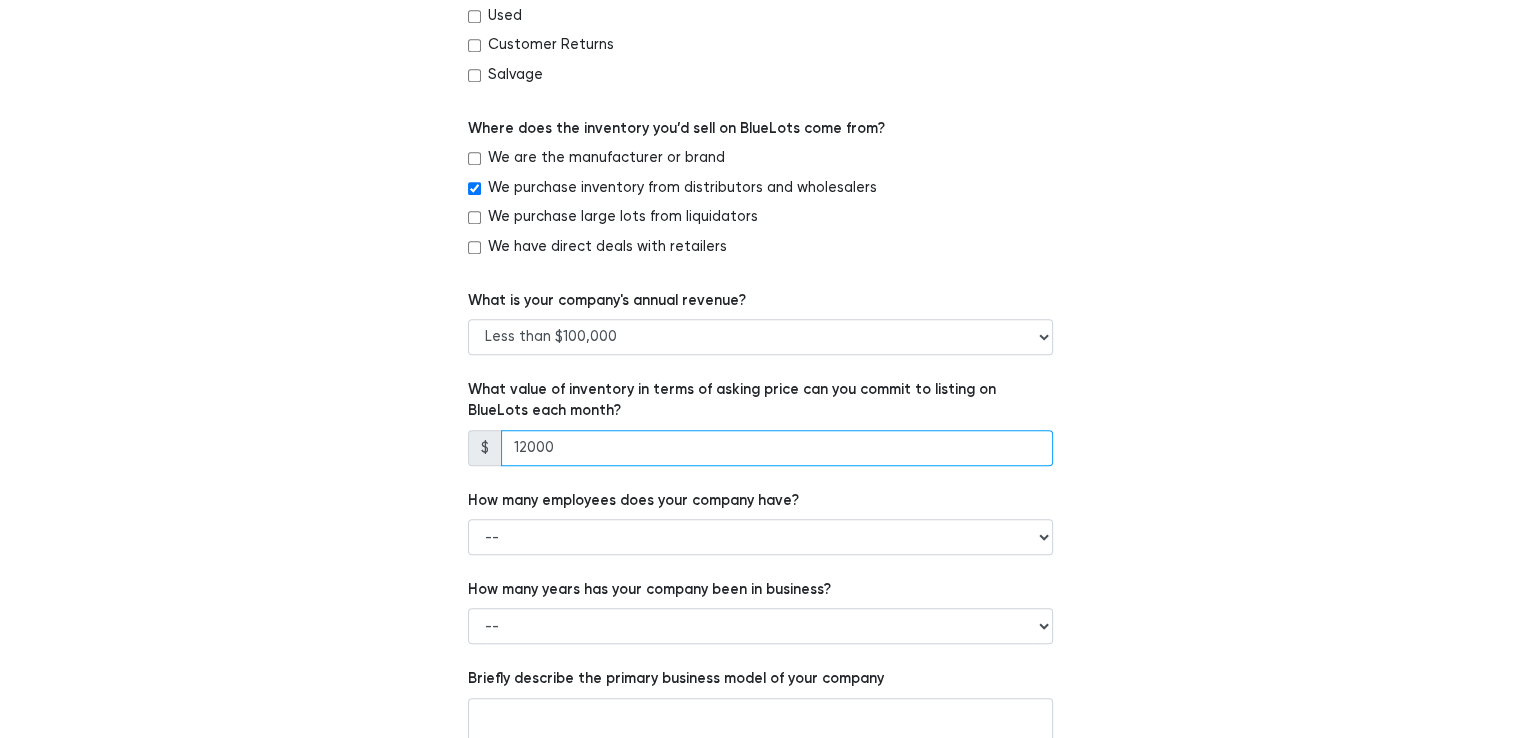 type on "12000" 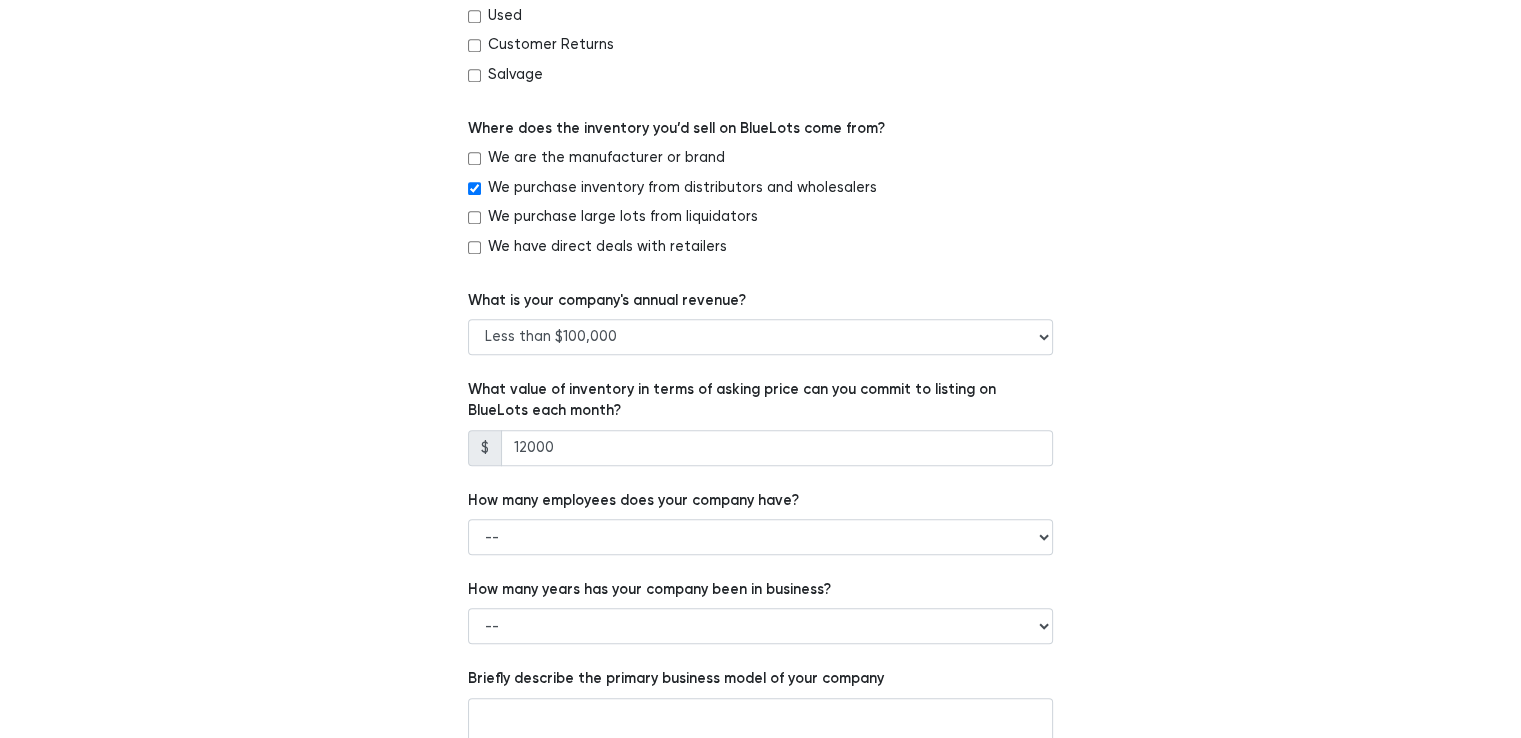 click on "Which of the following best describes your company?
--
Retailer
Wholesaler
Brand or Manufacturer
Liquidator
3PL
Other
Enter the URL of your company's website. You may provide a Facebook or Yelp page if your company does not have a website.
https://stitchhavens.com/
Which of the following liquidation approaches does your company currently use?
Sell direct to liquidators
Brick & mortar warehouse sales
Direct to consumer e-commerce sales
--" at bounding box center (760, 11) 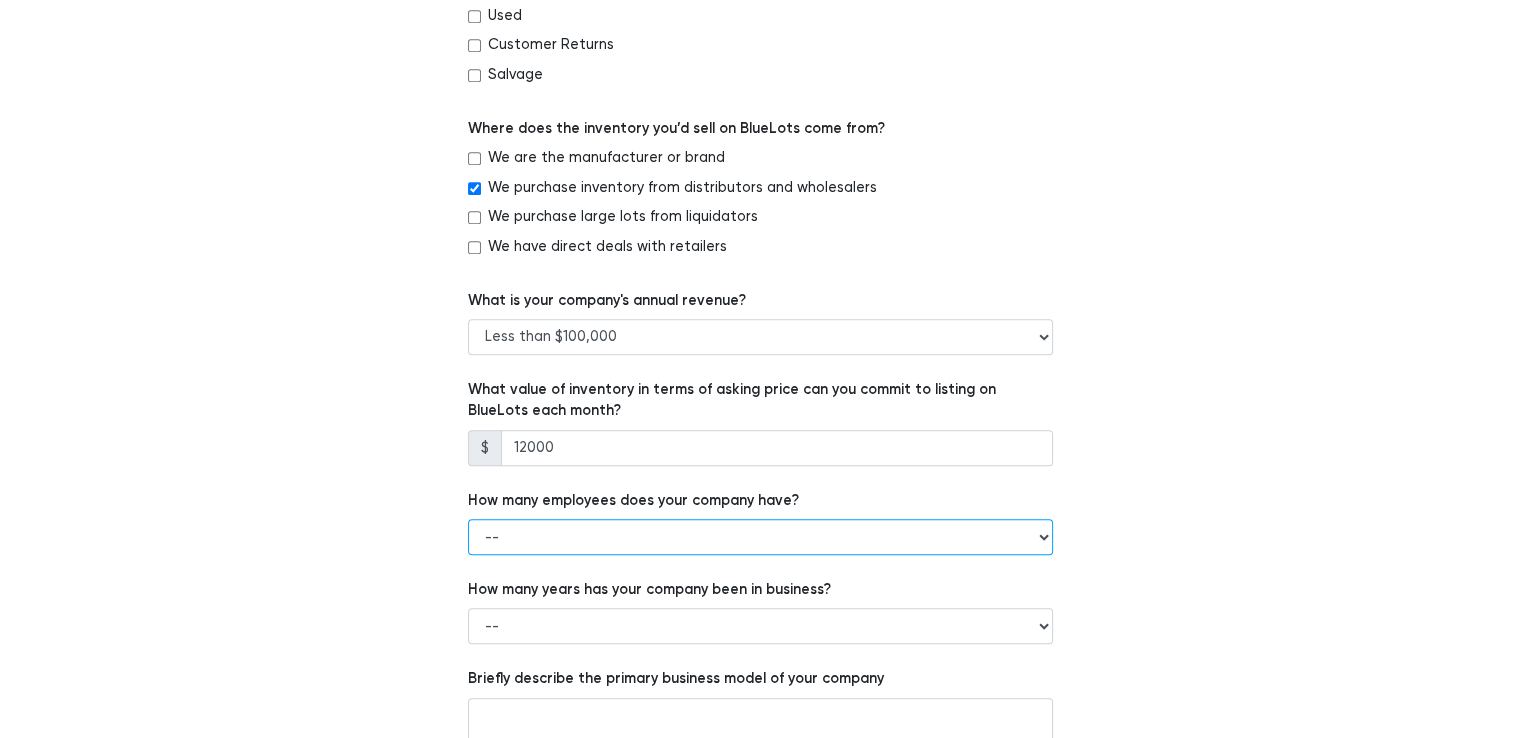 click on "--
1 - 5
6 - 20
21 - 50
More than 50" at bounding box center (760, 537) 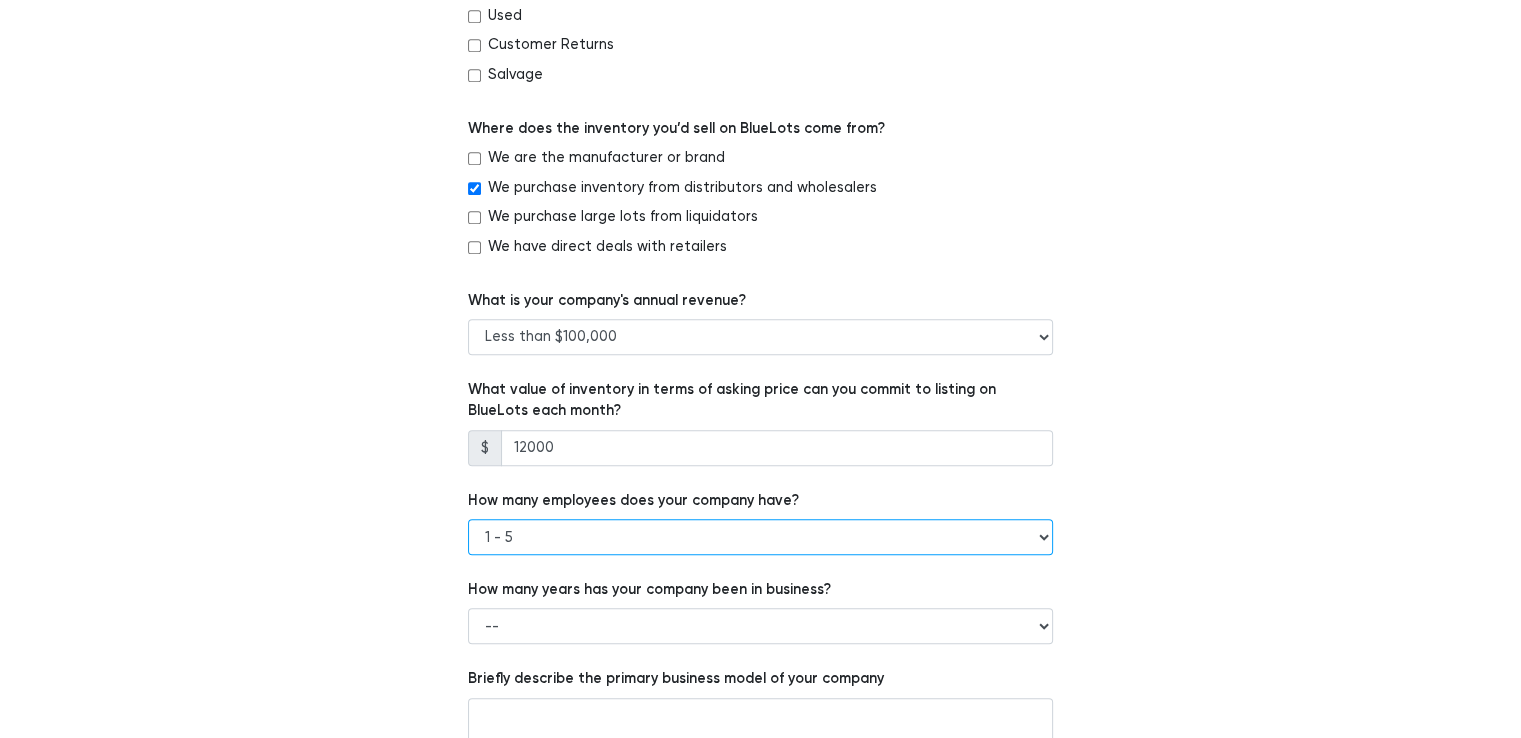 click on "--
1 - 5
6 - 20
21 - 50
More than 50" at bounding box center (760, 537) 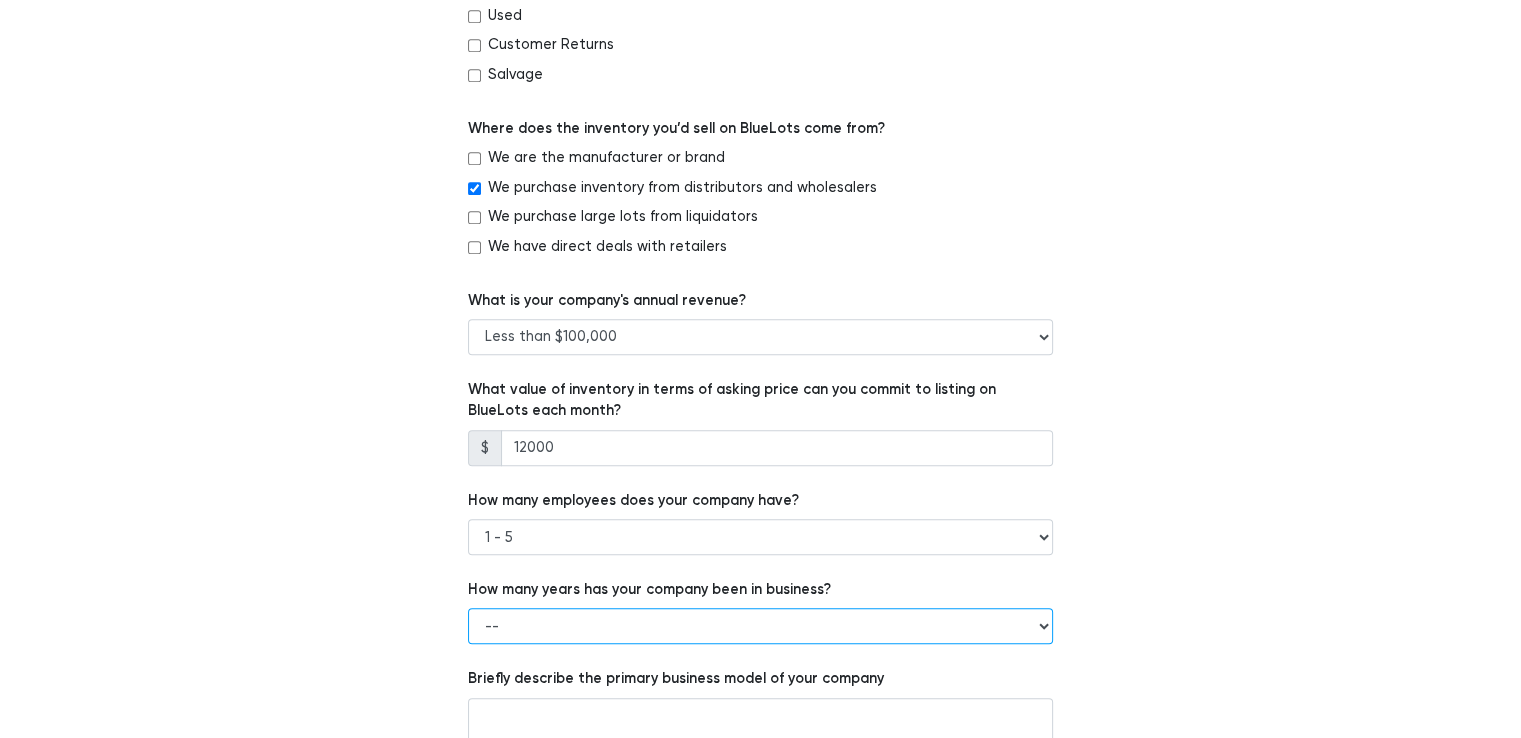 click on "--
Less than 1 year
1 to 3 years
4+ years" at bounding box center (760, 626) 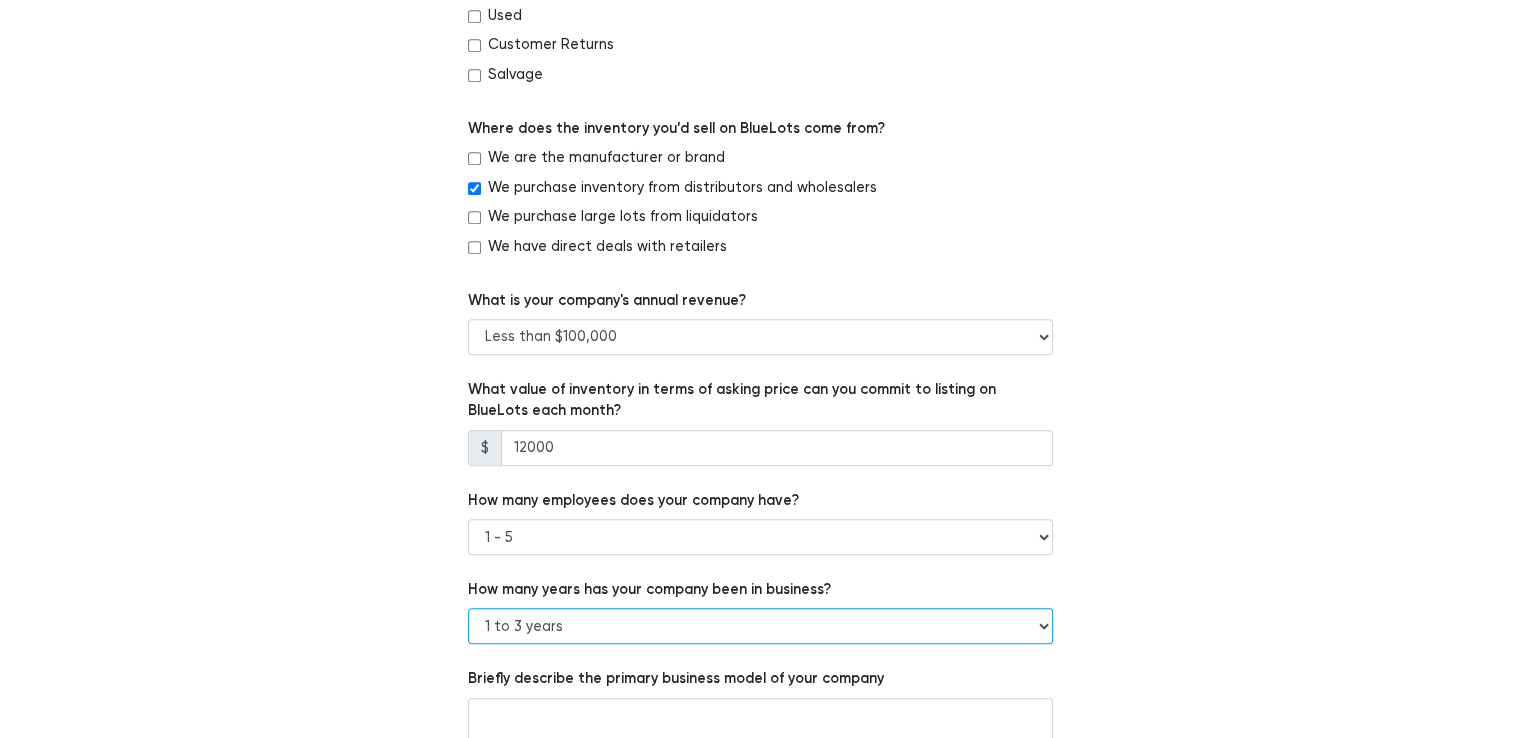 click on "--
Less than 1 year
1 to 3 years
4+ years" at bounding box center [760, 626] 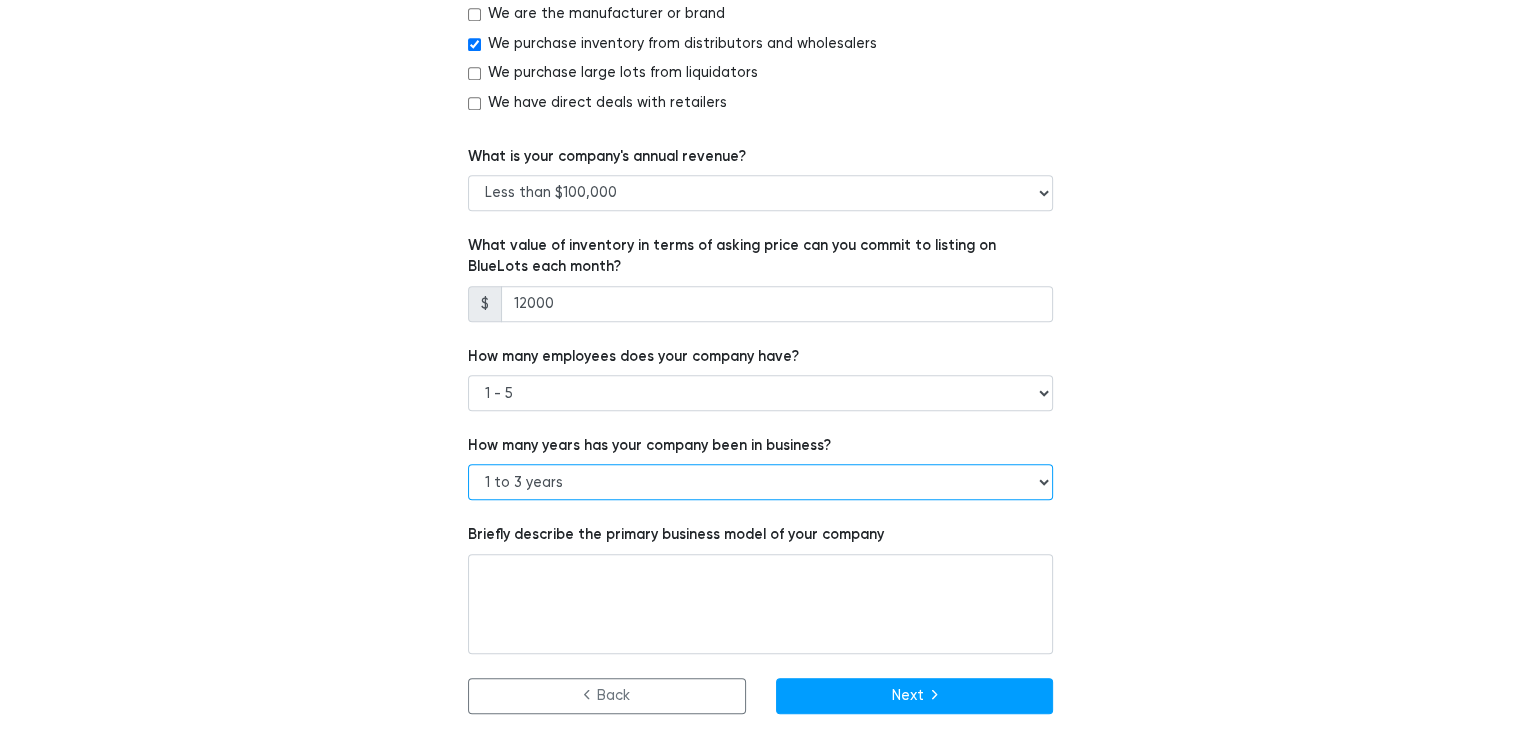 scroll, scrollTop: 1250, scrollLeft: 0, axis: vertical 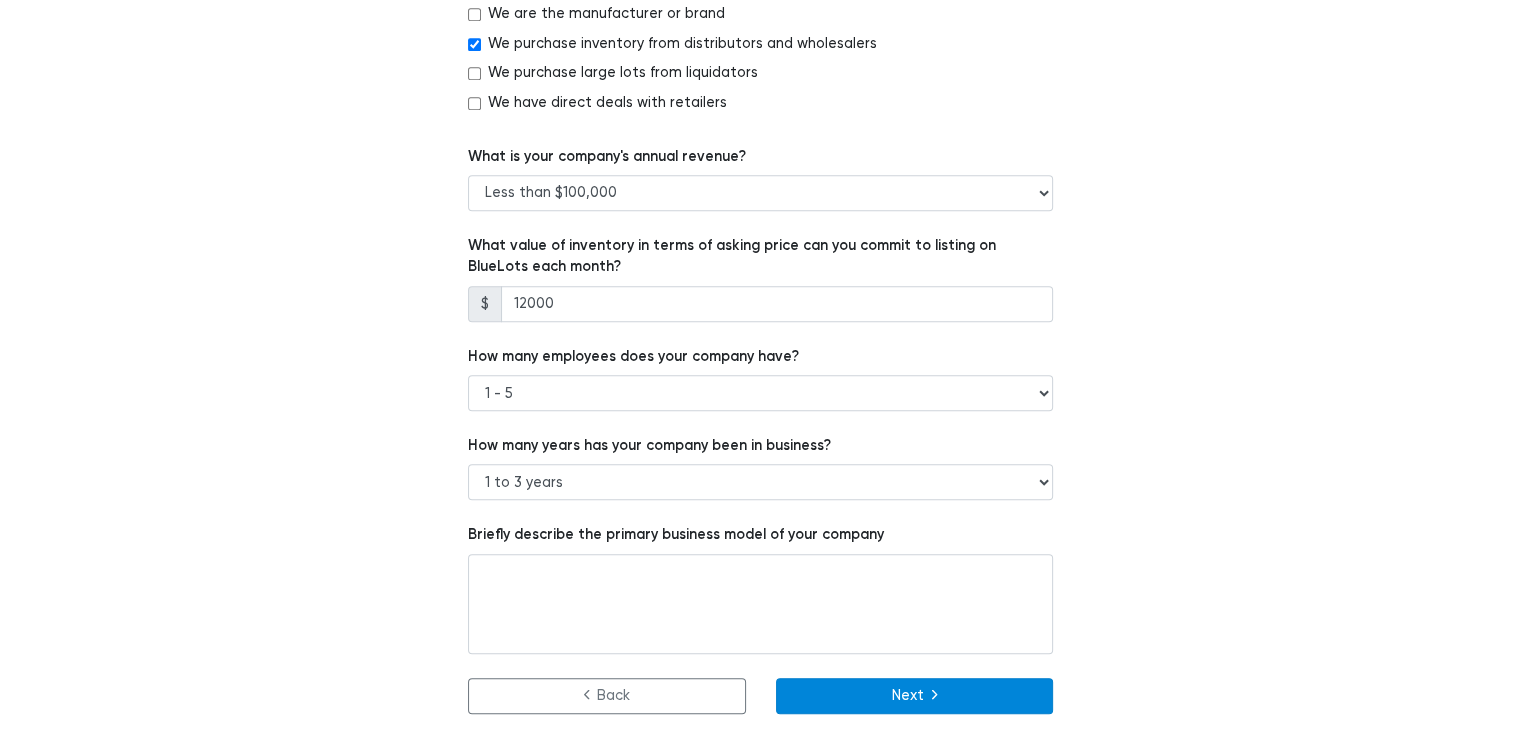 click on "Next" at bounding box center (915, 696) 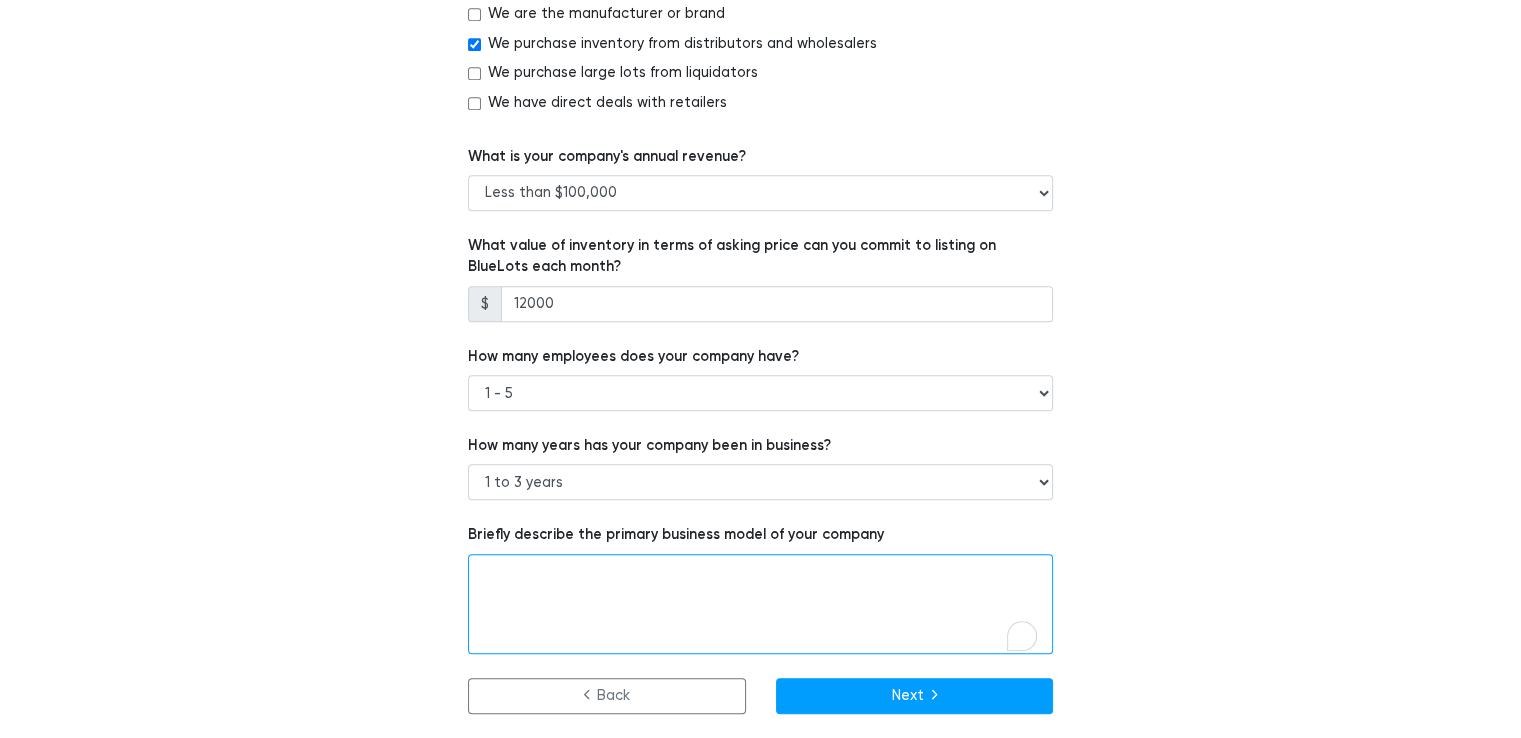 click at bounding box center [760, 604] 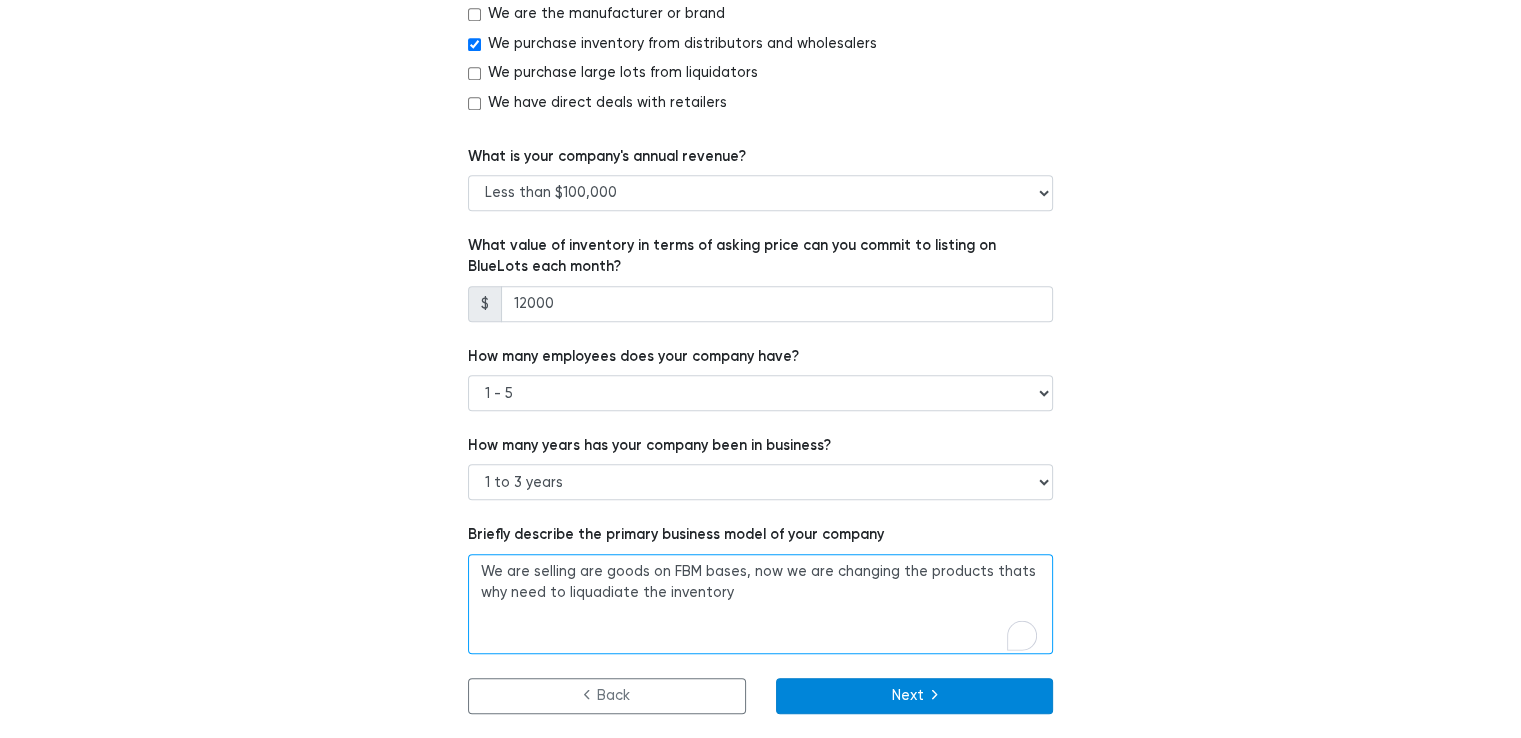 type on "We are selling are goods on FBM bases, now we are changing the products thats why need to liquadiate the inventory" 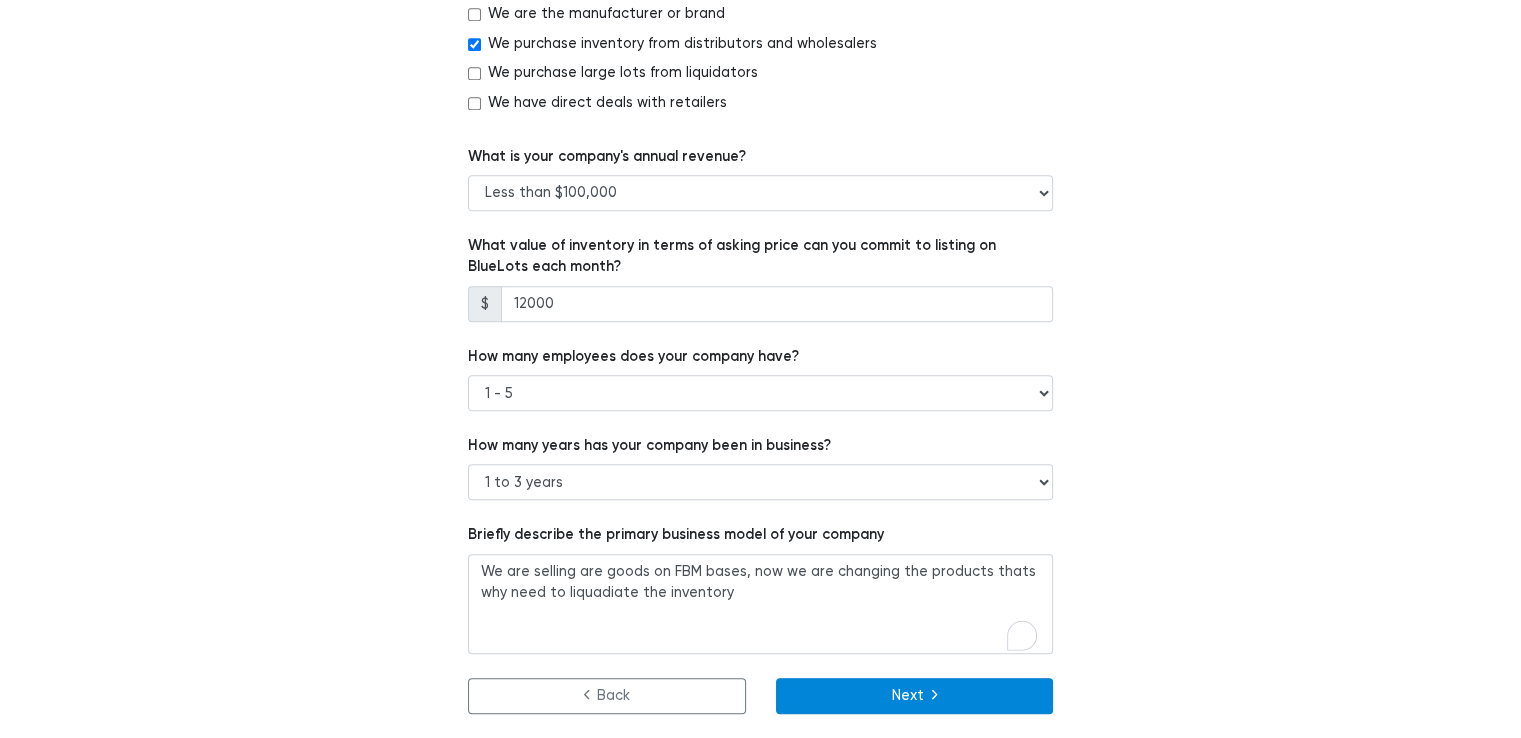 click on "Next" at bounding box center (915, 696) 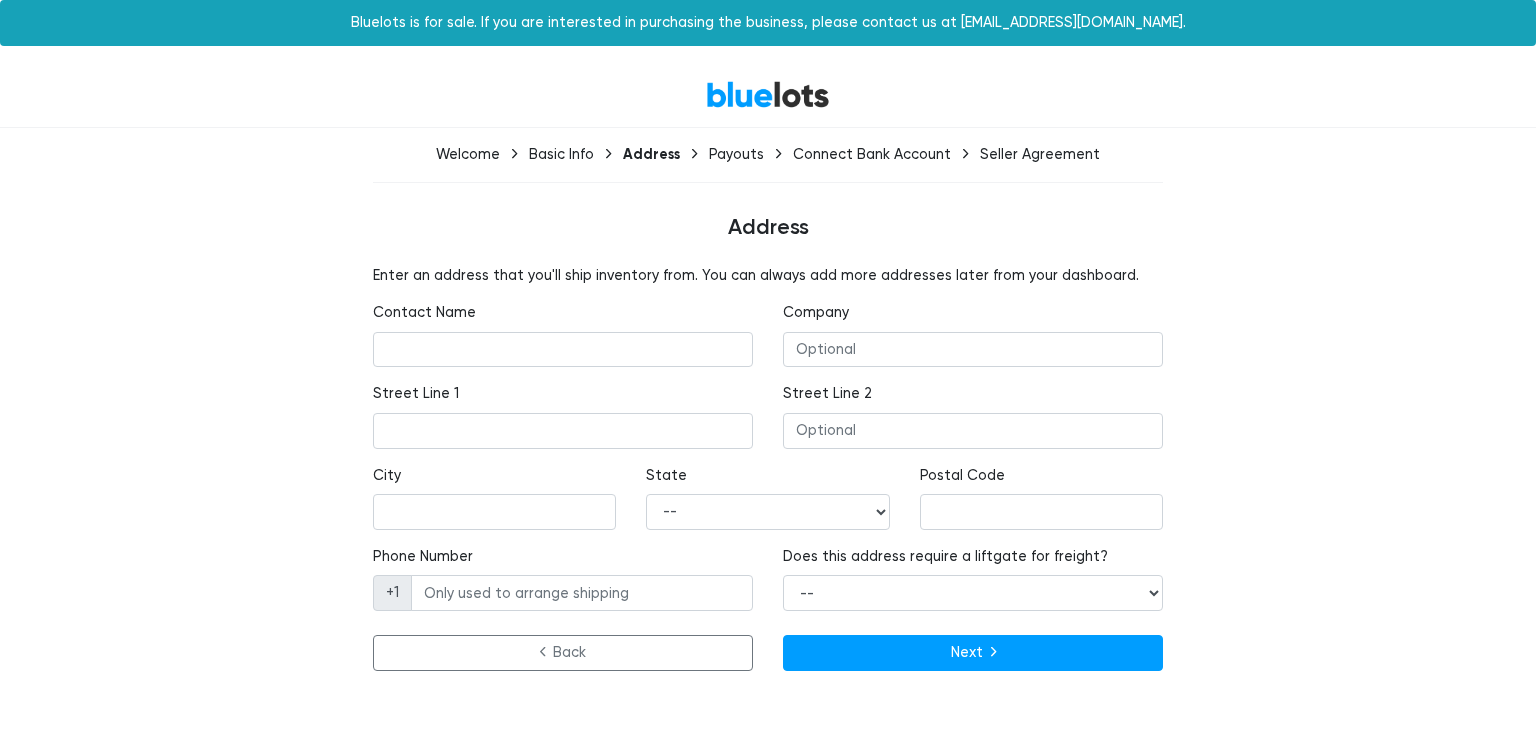 scroll, scrollTop: 0, scrollLeft: 0, axis: both 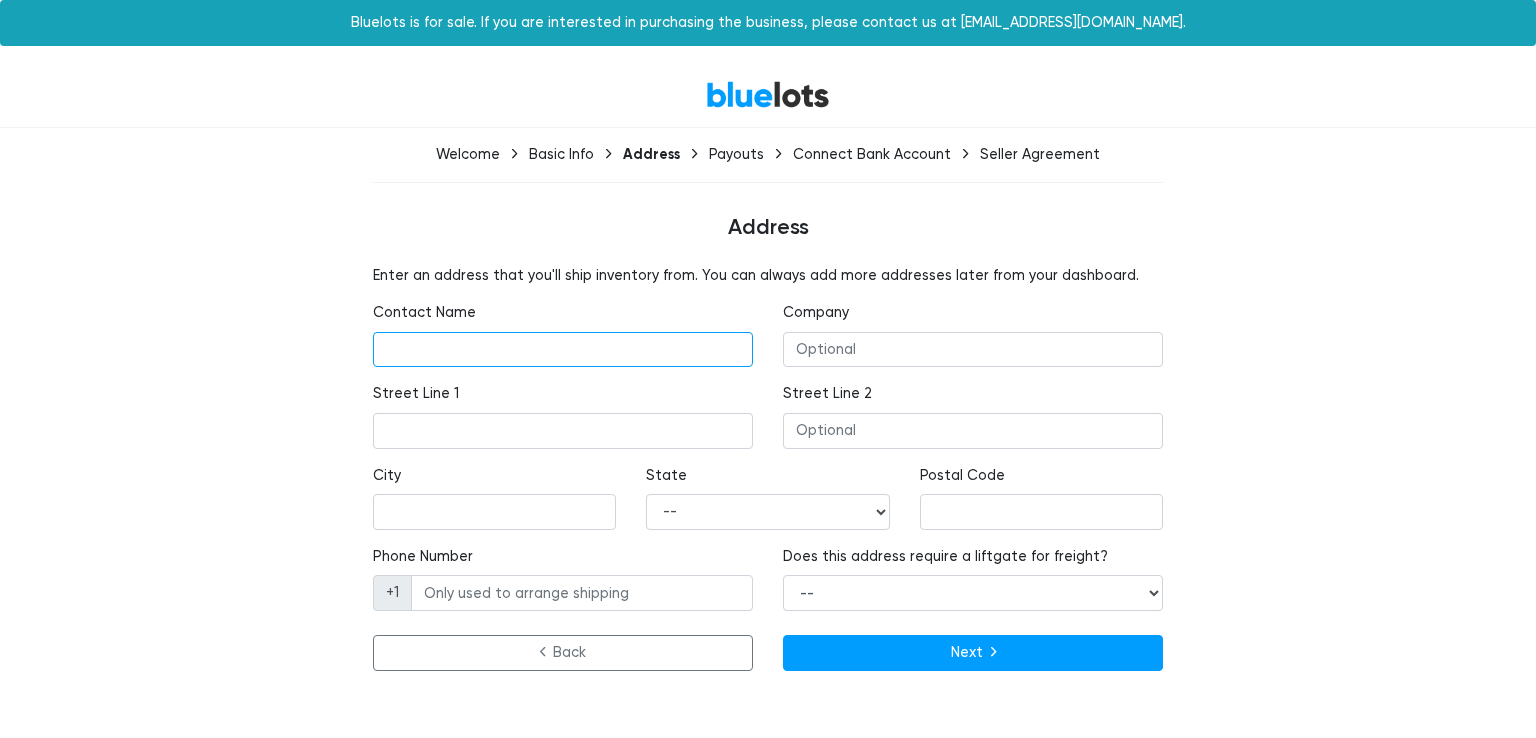 click at bounding box center (563, 350) 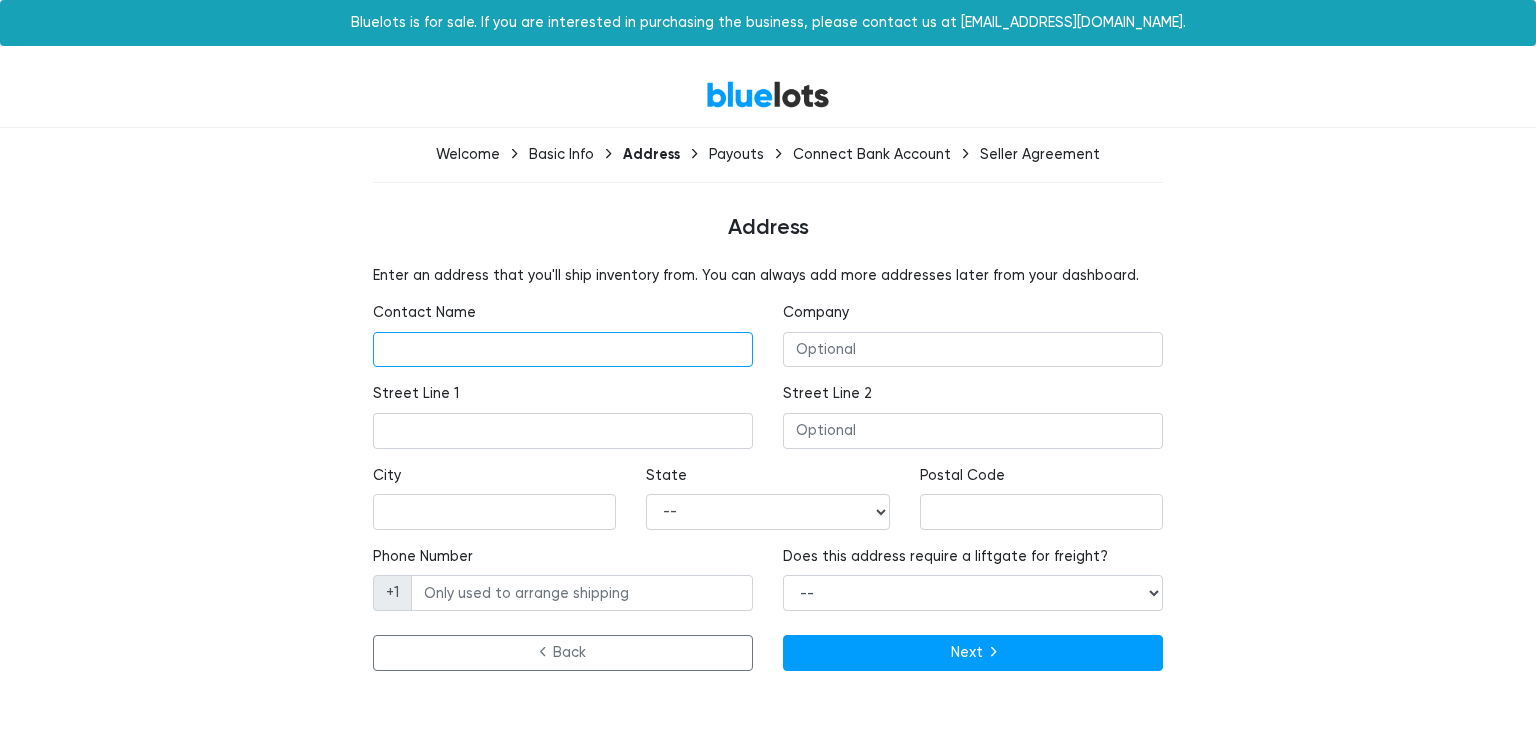 type on "[PERSON_NAME]" 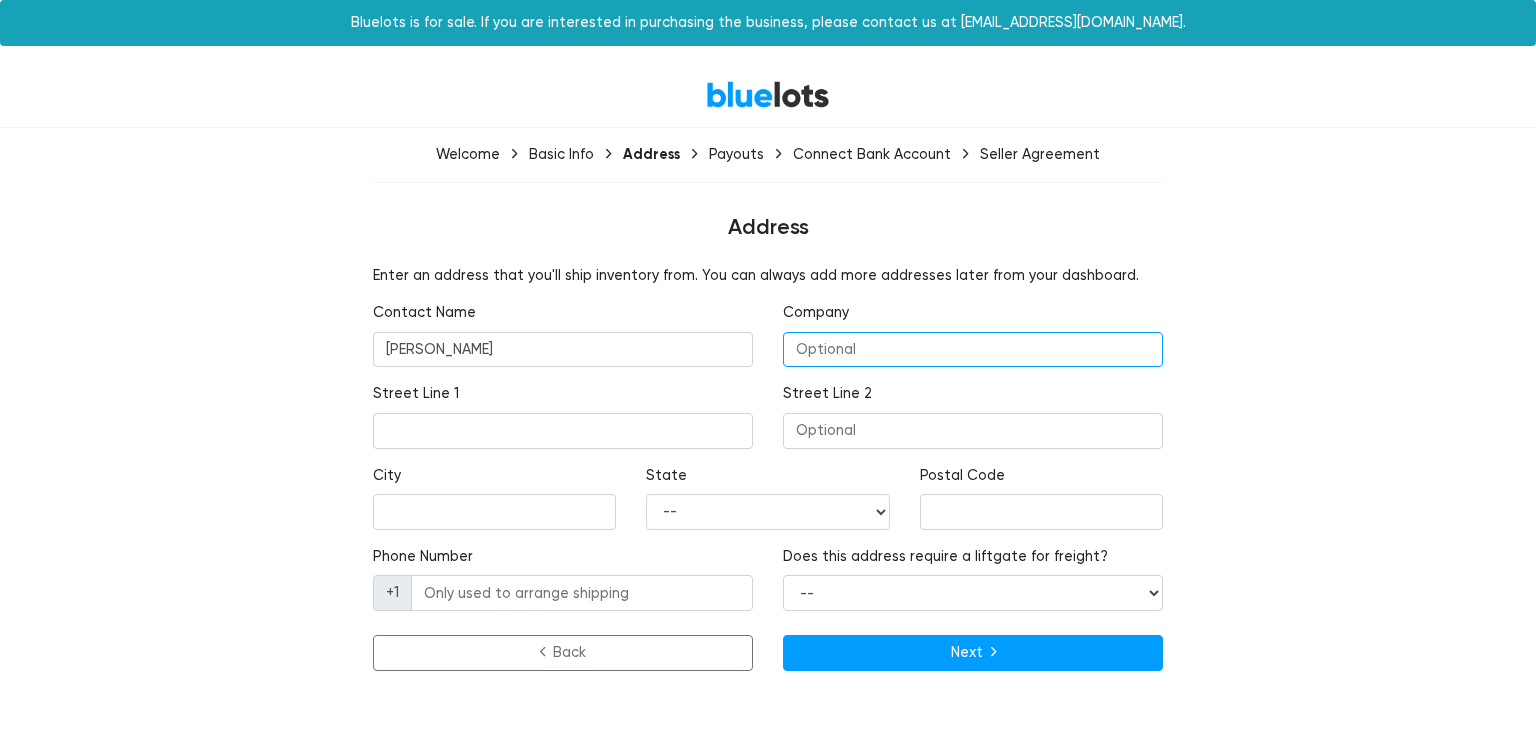 type on "RH ONE GOODS LLC" 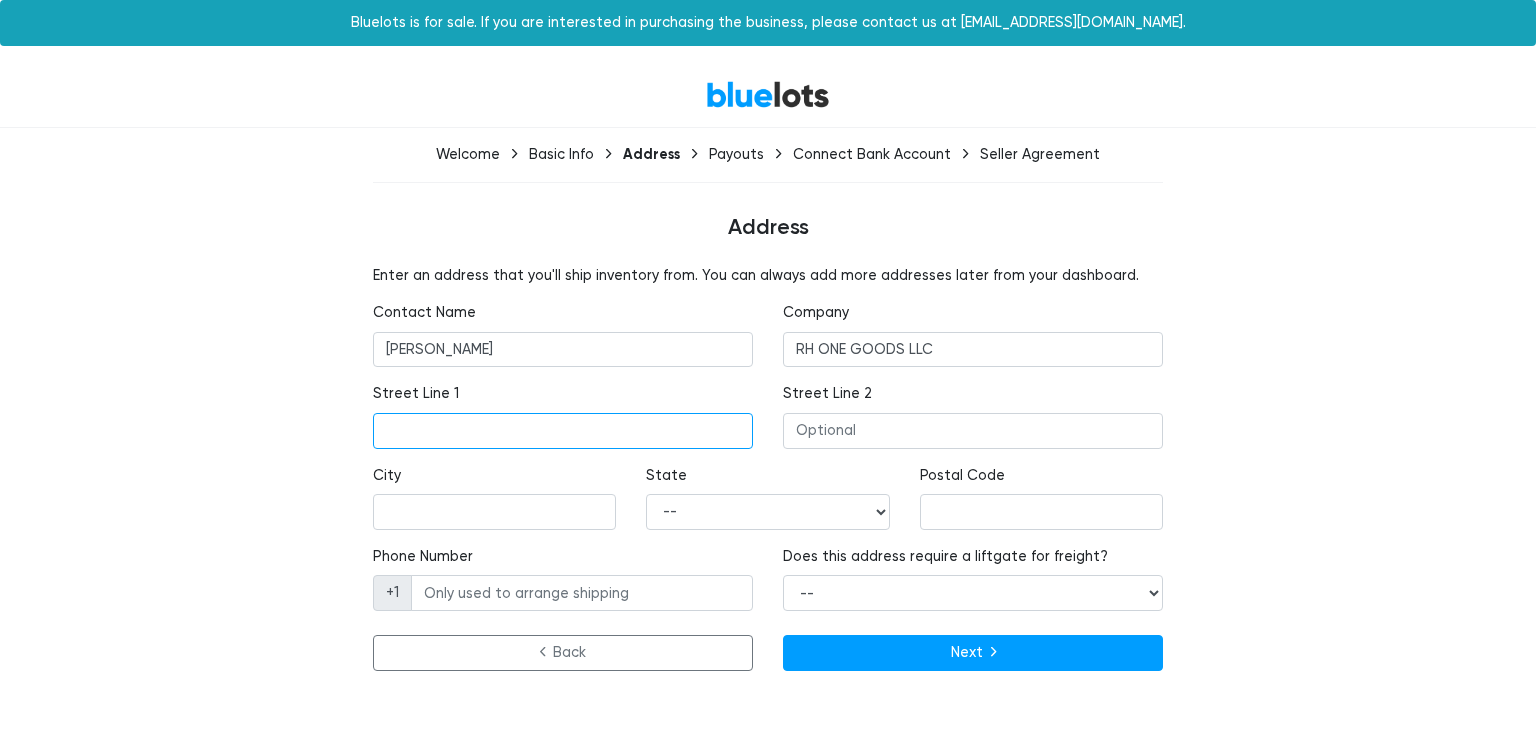 type on "[STREET_ADDRESS][PERSON_NAME]" 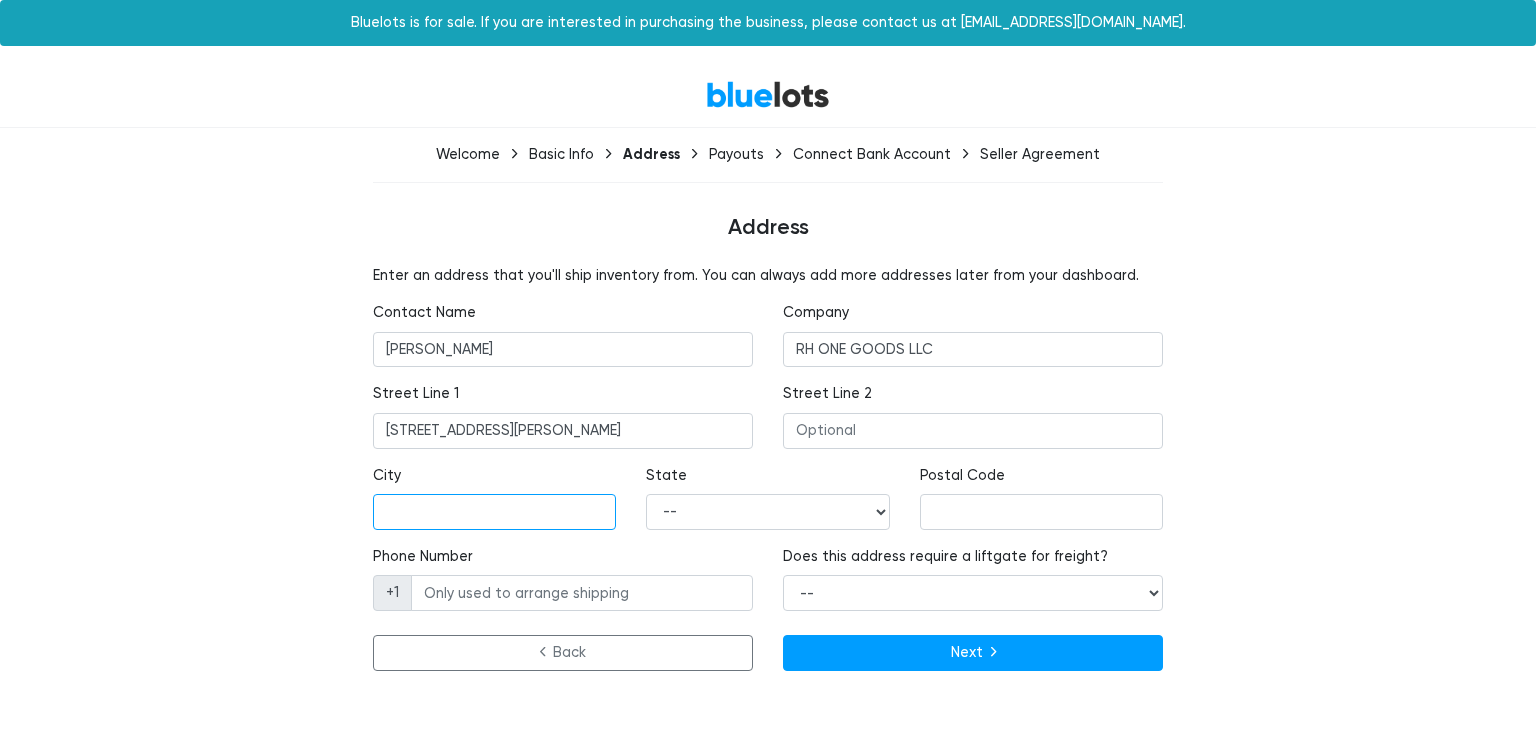 type on "Aurora" 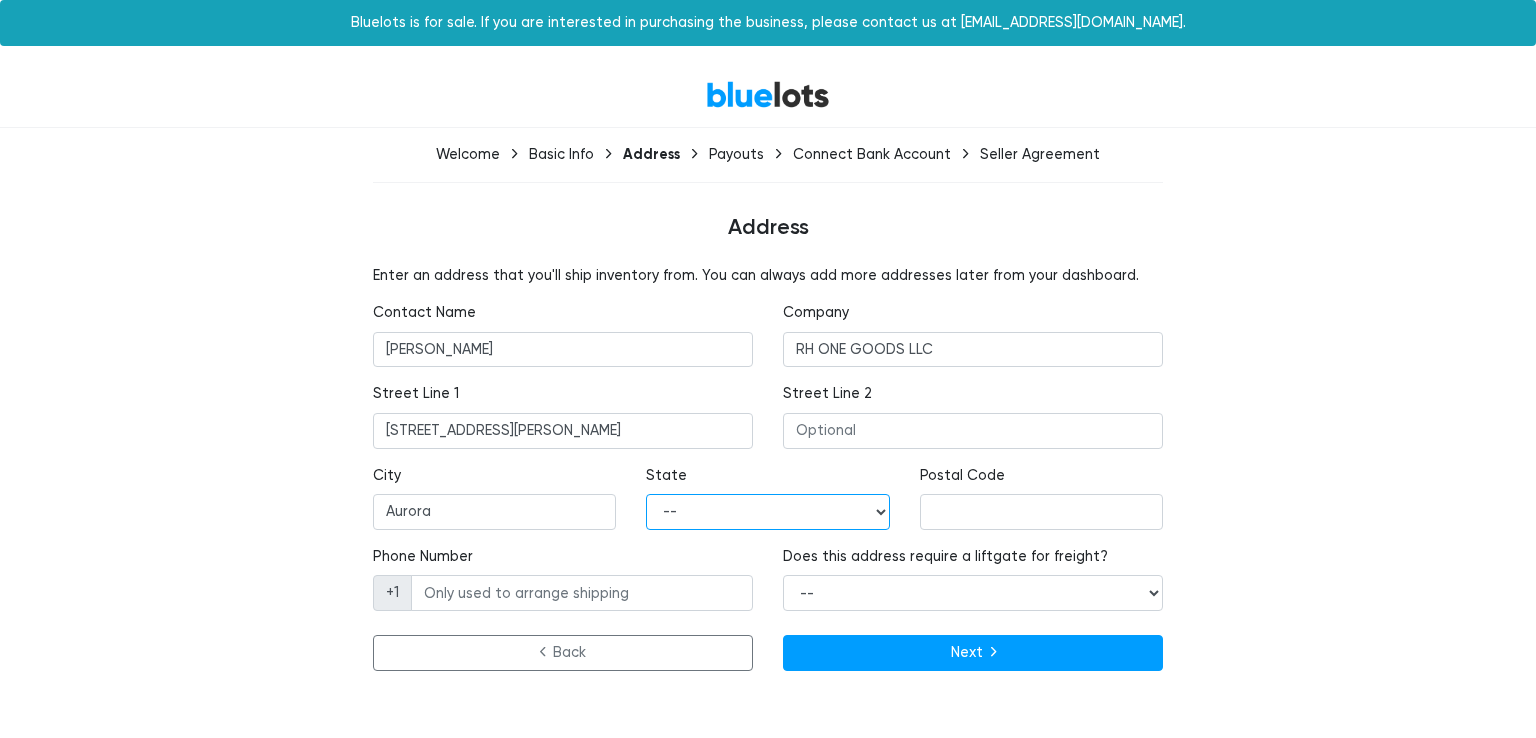 select on "IL" 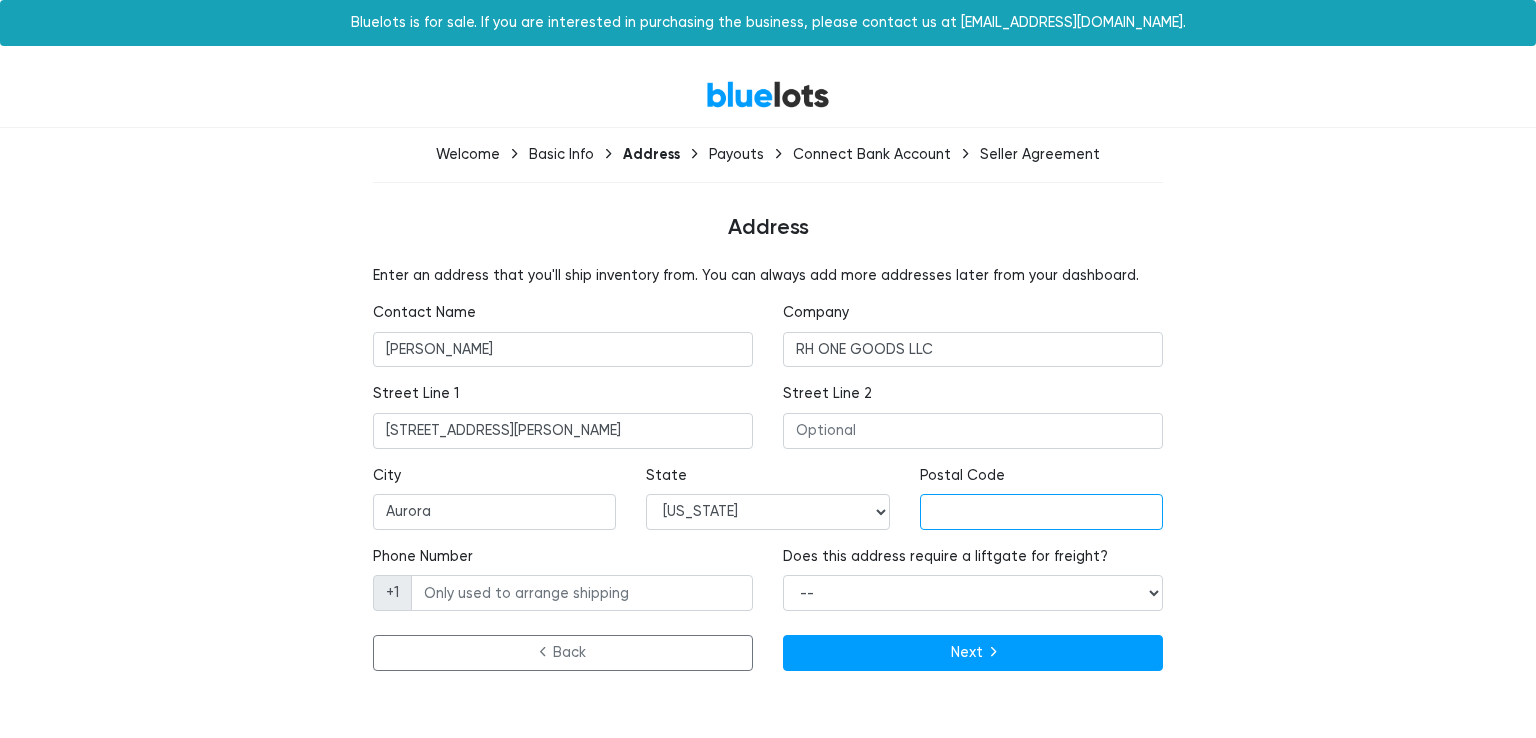type on "60502" 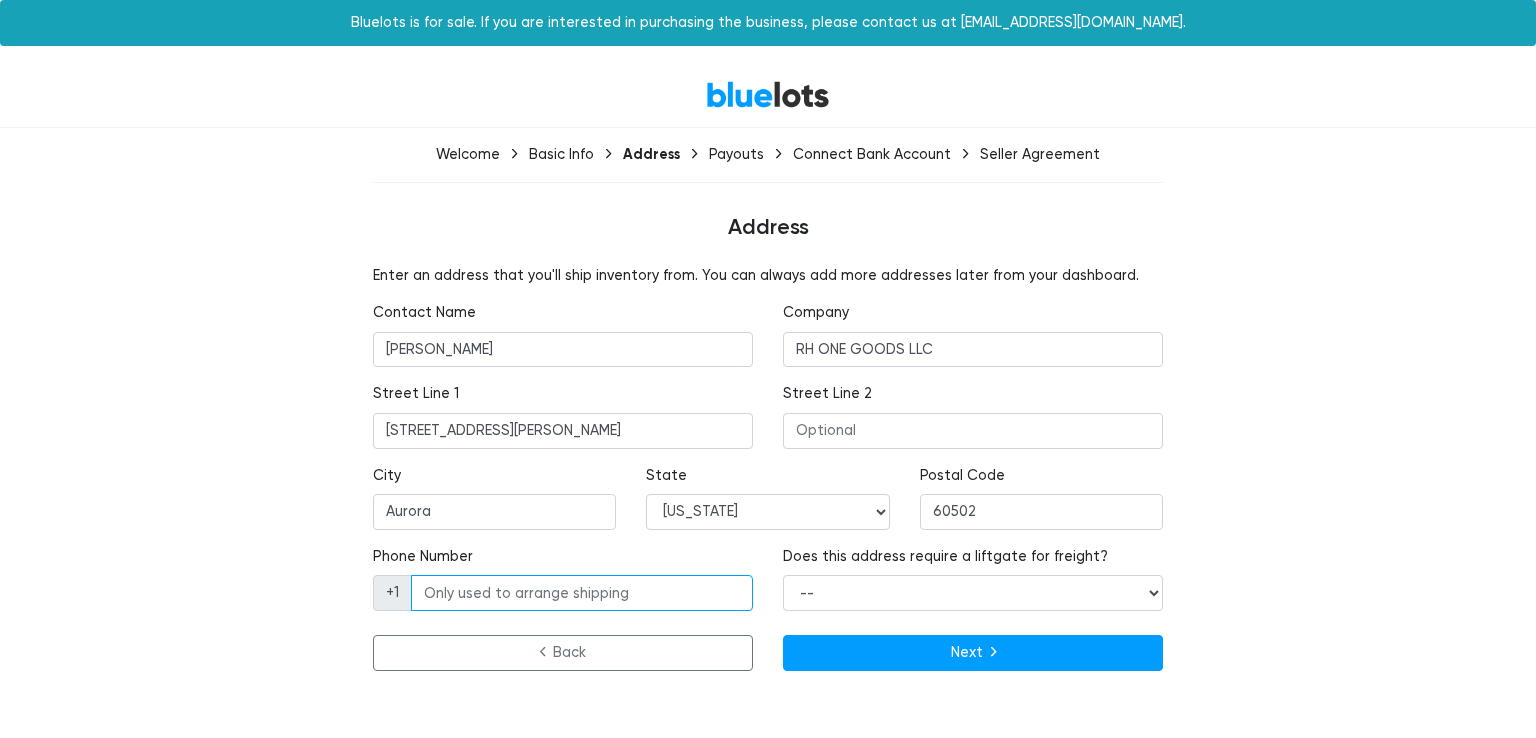 type on "4702155575" 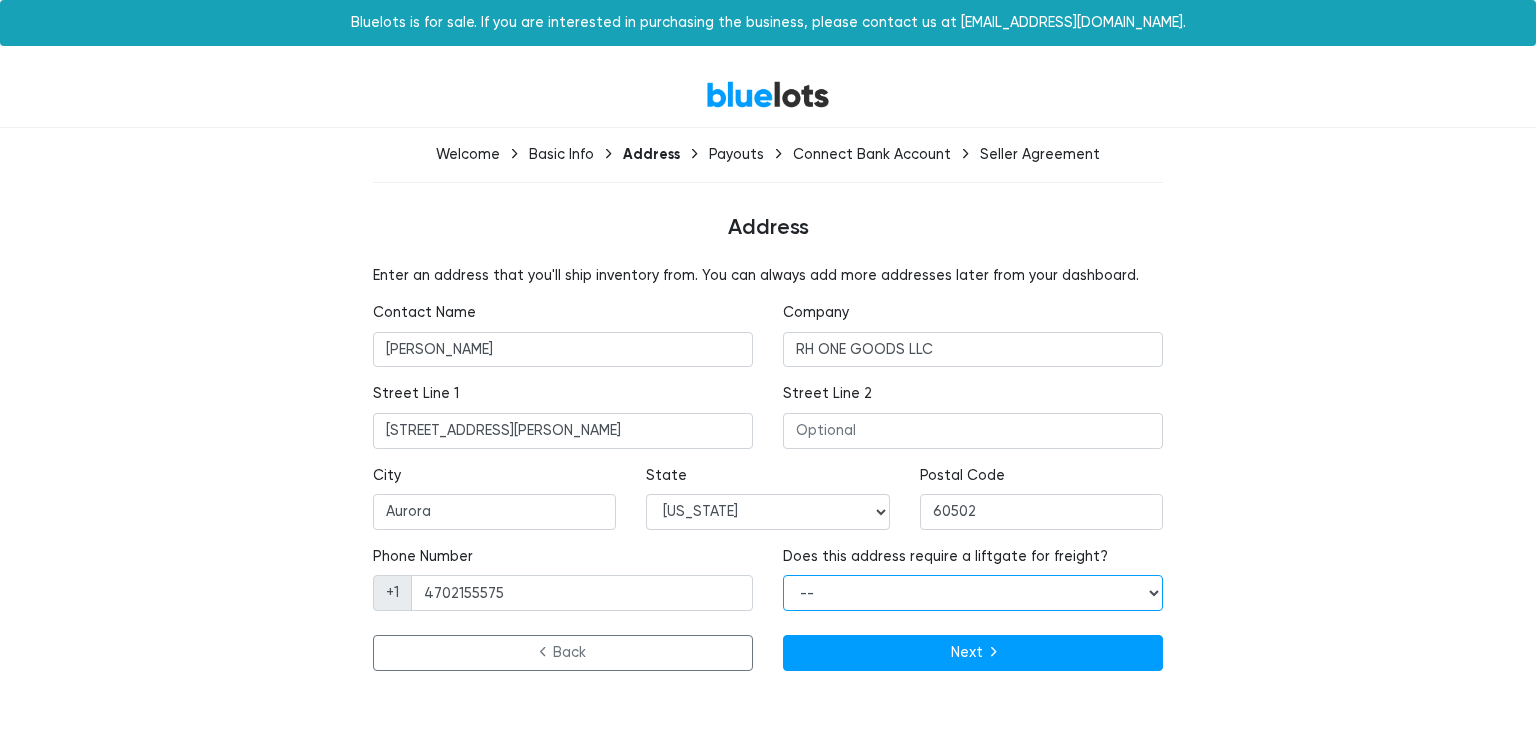 click on "--
Yes
No" at bounding box center (973, 593) 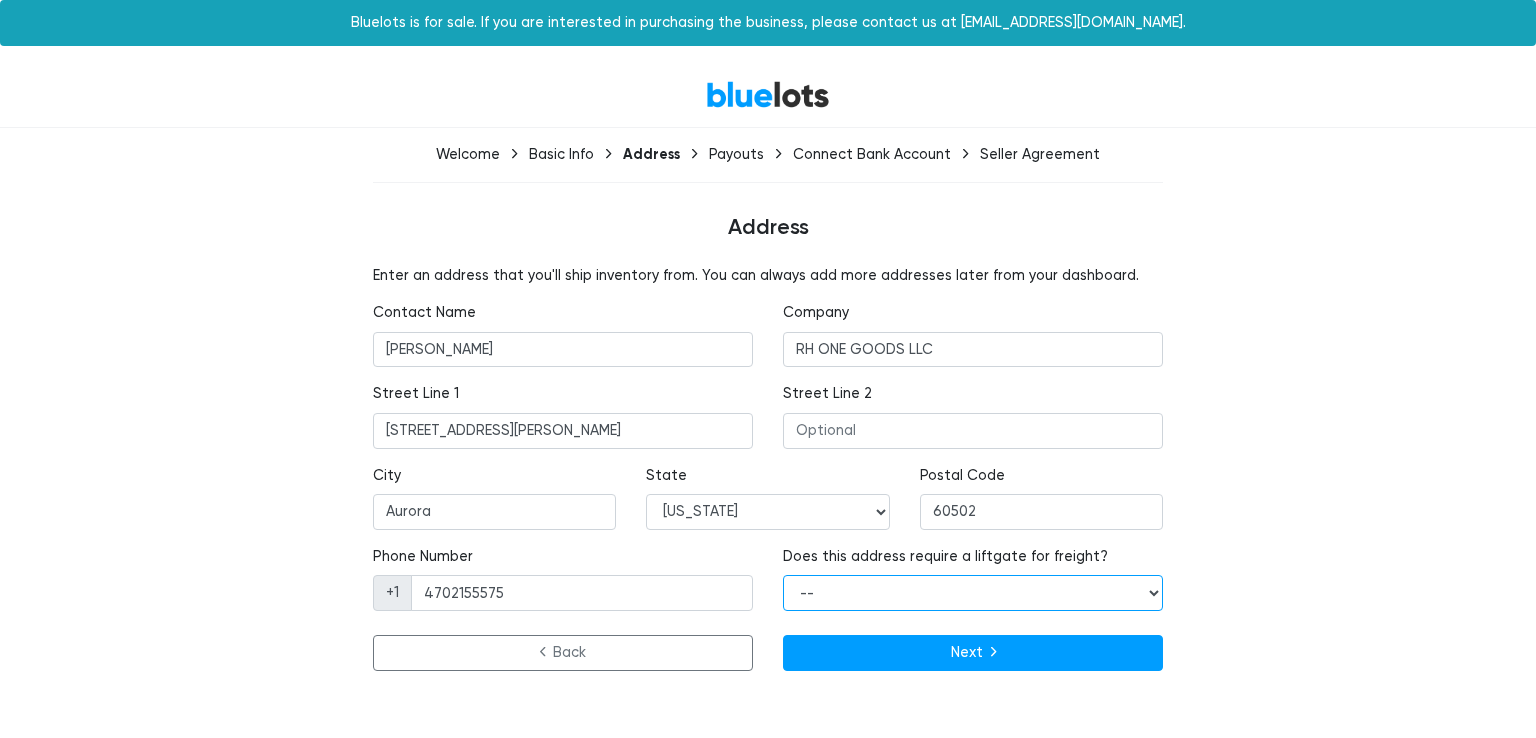select on "false" 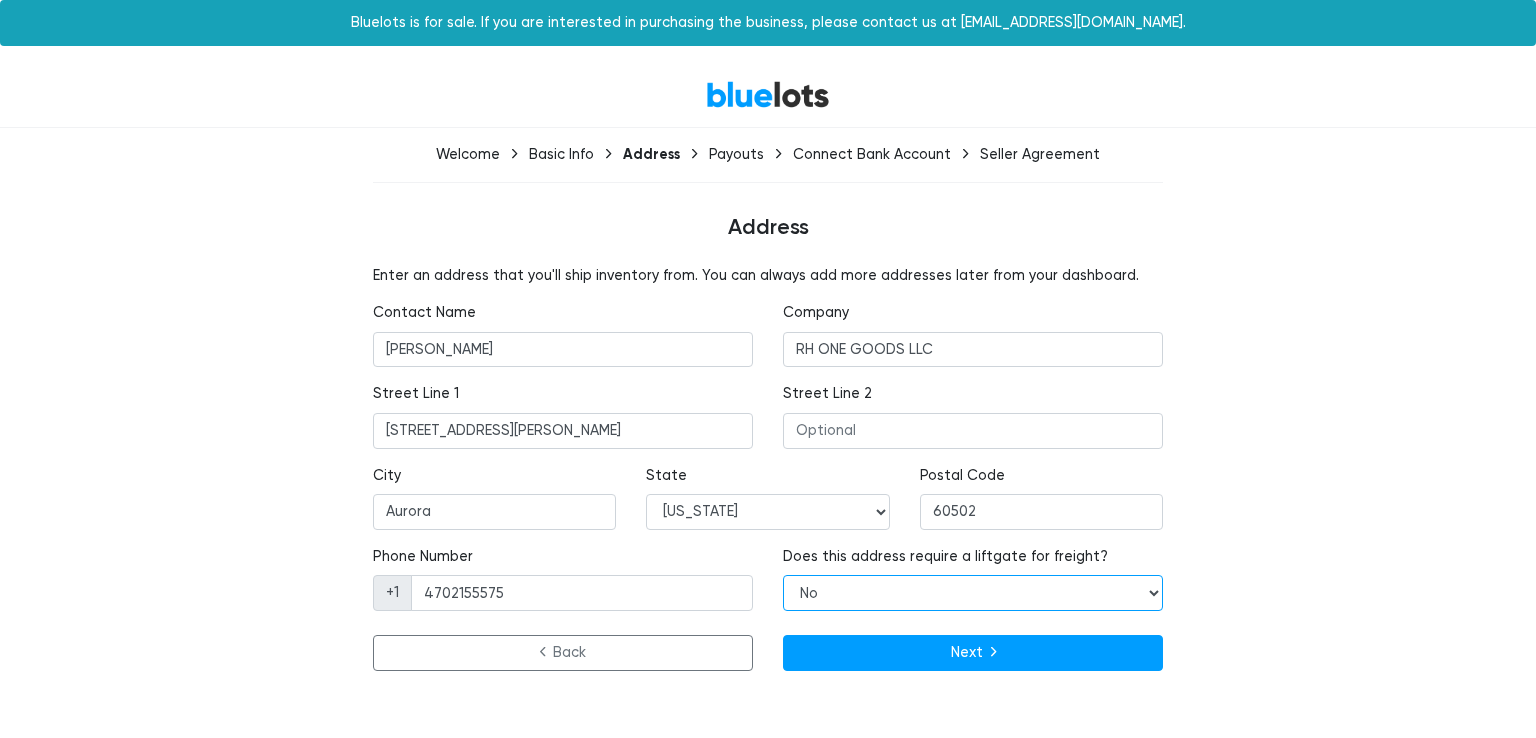 click on "--
Yes
No" at bounding box center [973, 593] 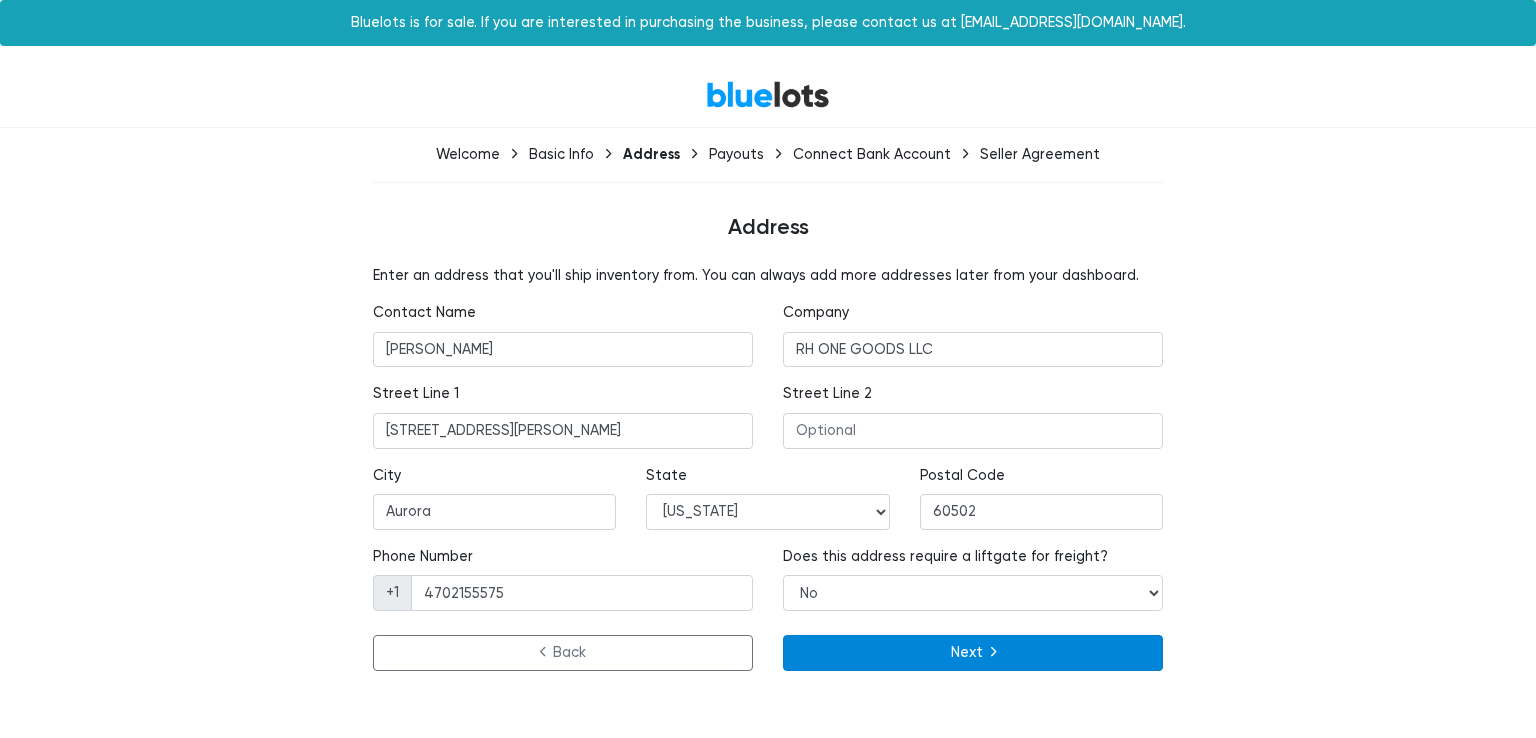click on "Next" at bounding box center (973, 653) 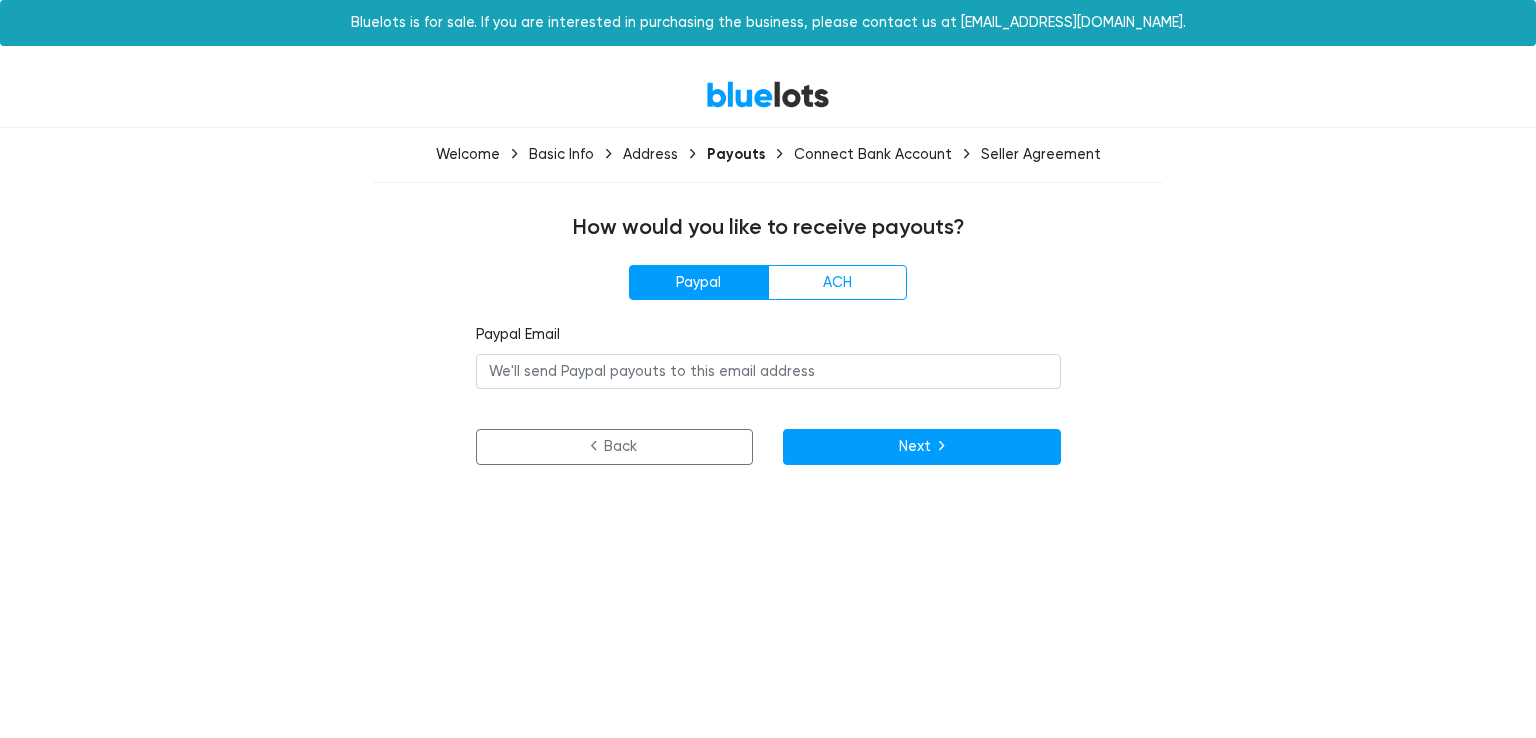 scroll, scrollTop: 0, scrollLeft: 0, axis: both 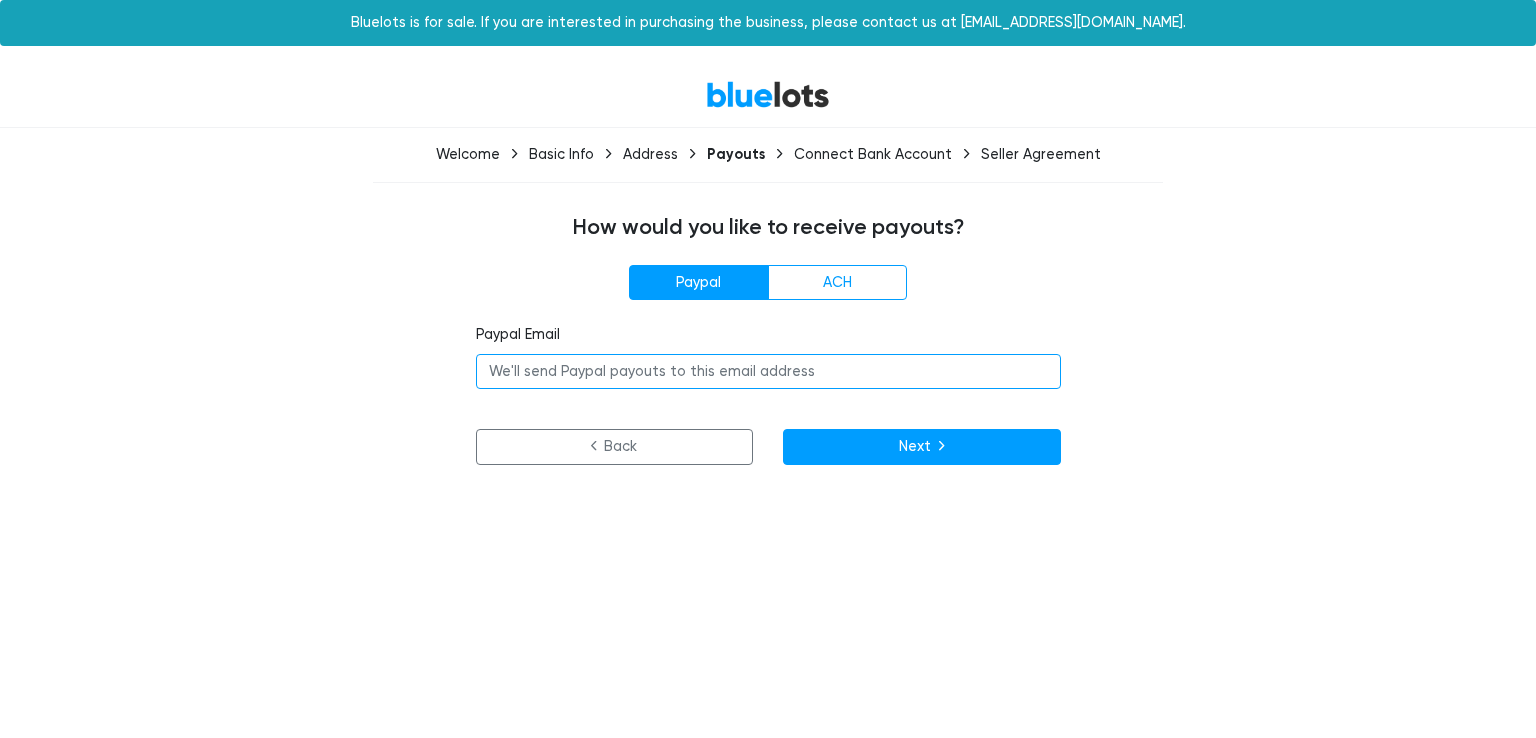 click at bounding box center [768, 372] 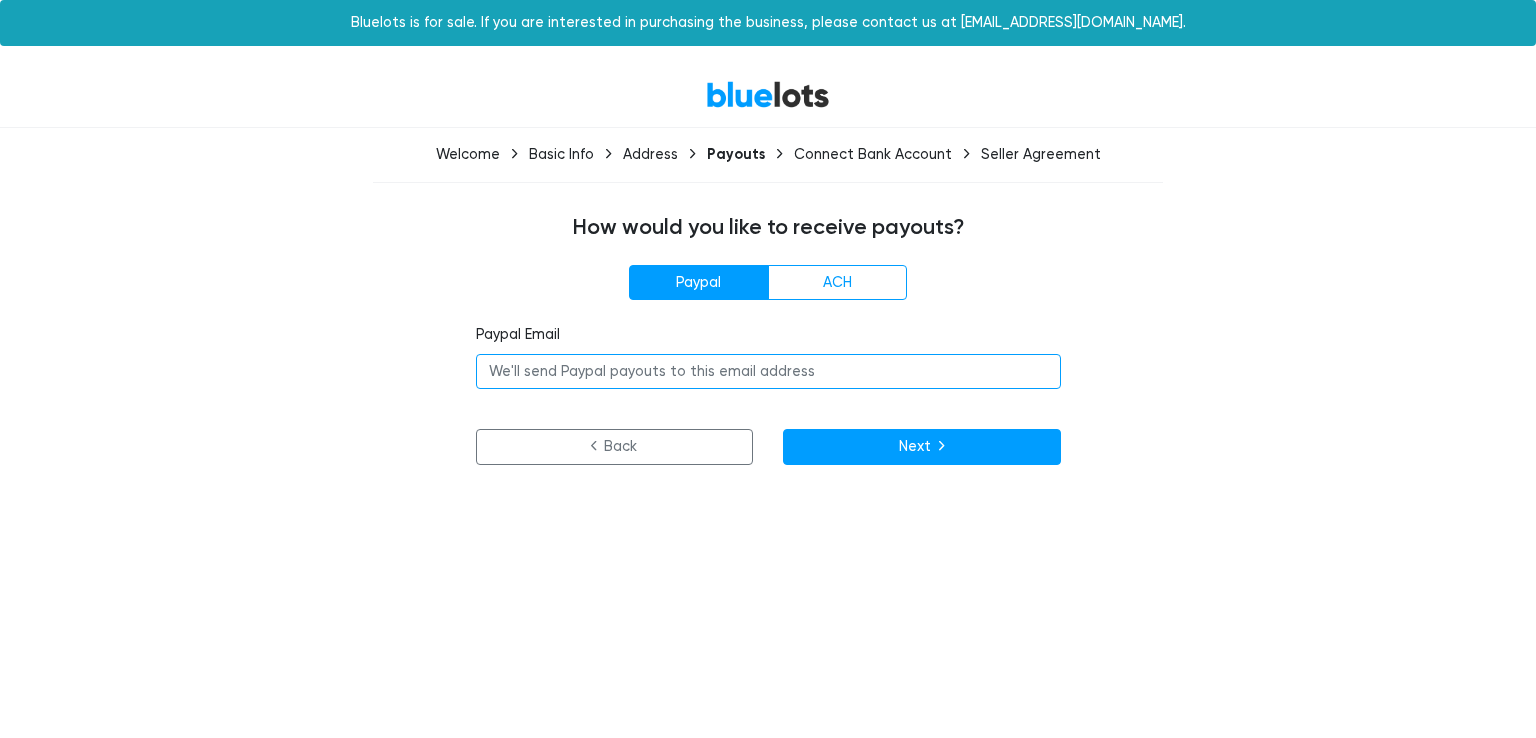 click at bounding box center (768, 372) 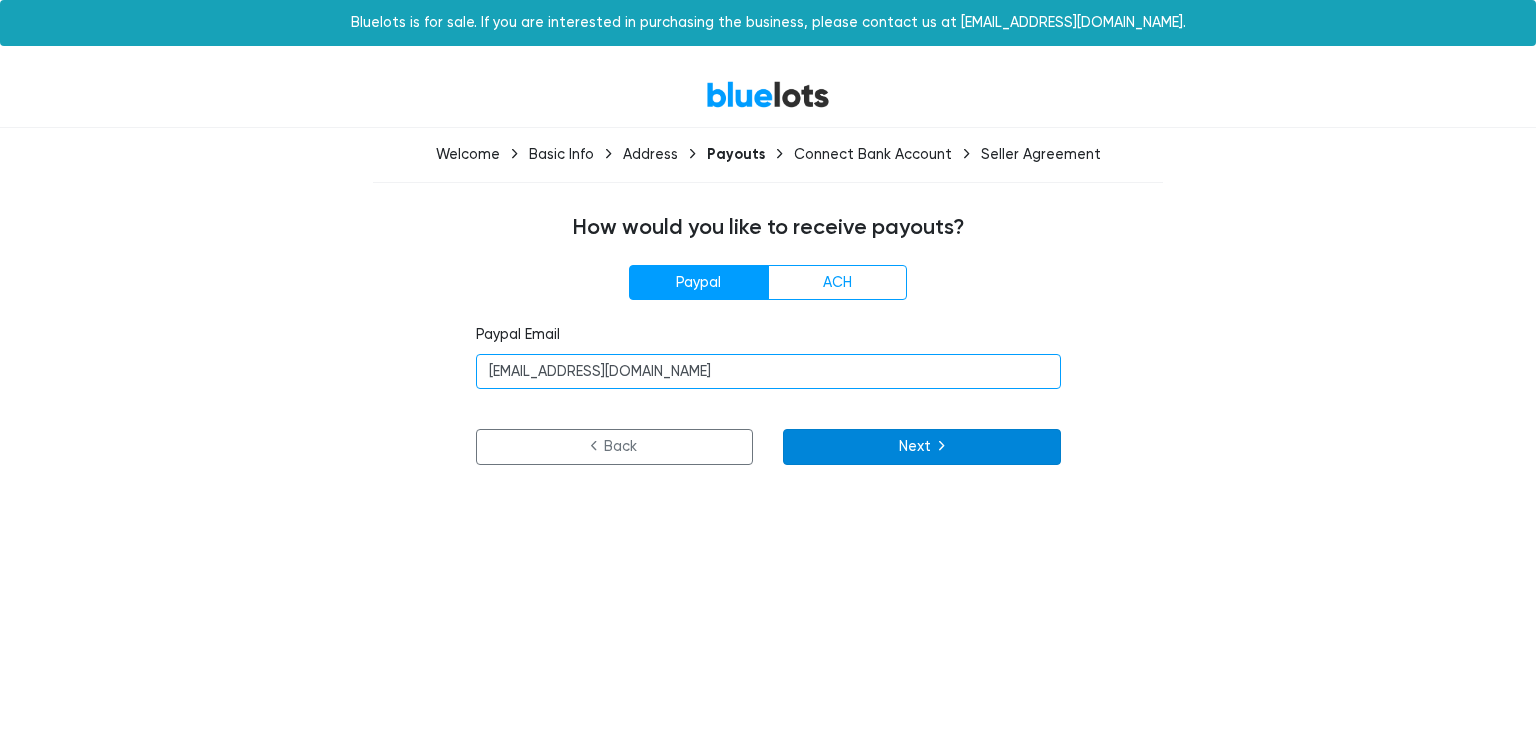 type on "mohsinssethi@gmail.com" 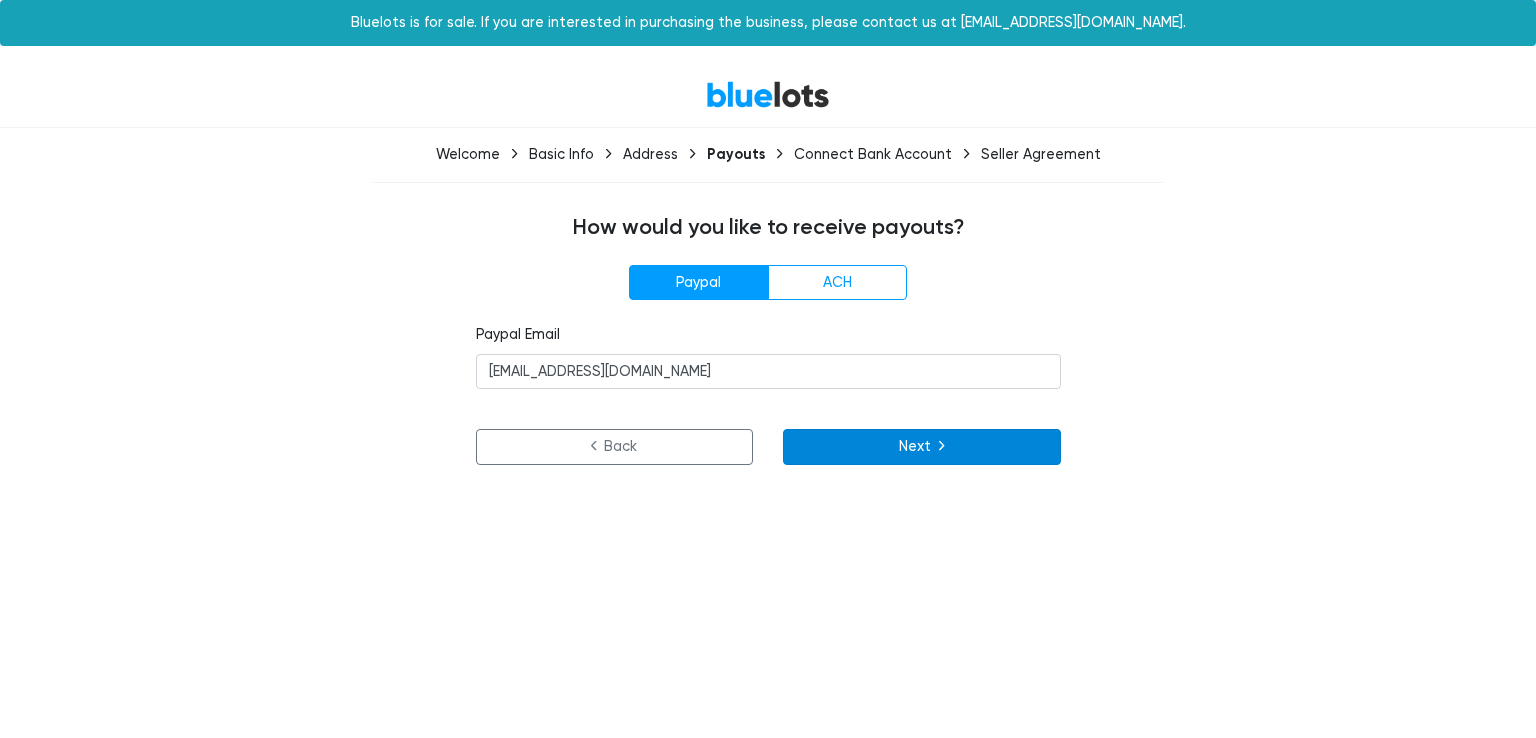 click on "Next" at bounding box center (922, 447) 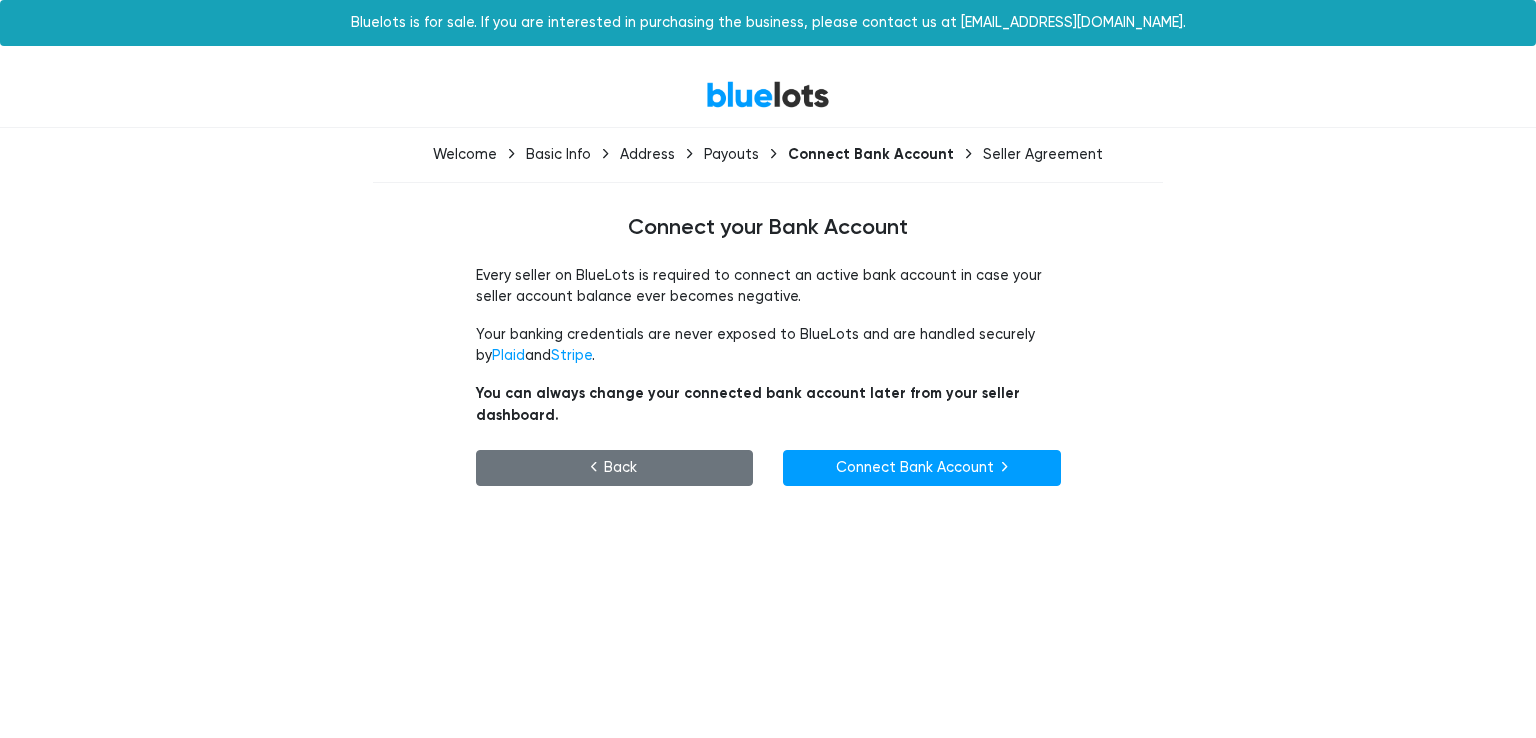 scroll, scrollTop: 0, scrollLeft: 0, axis: both 